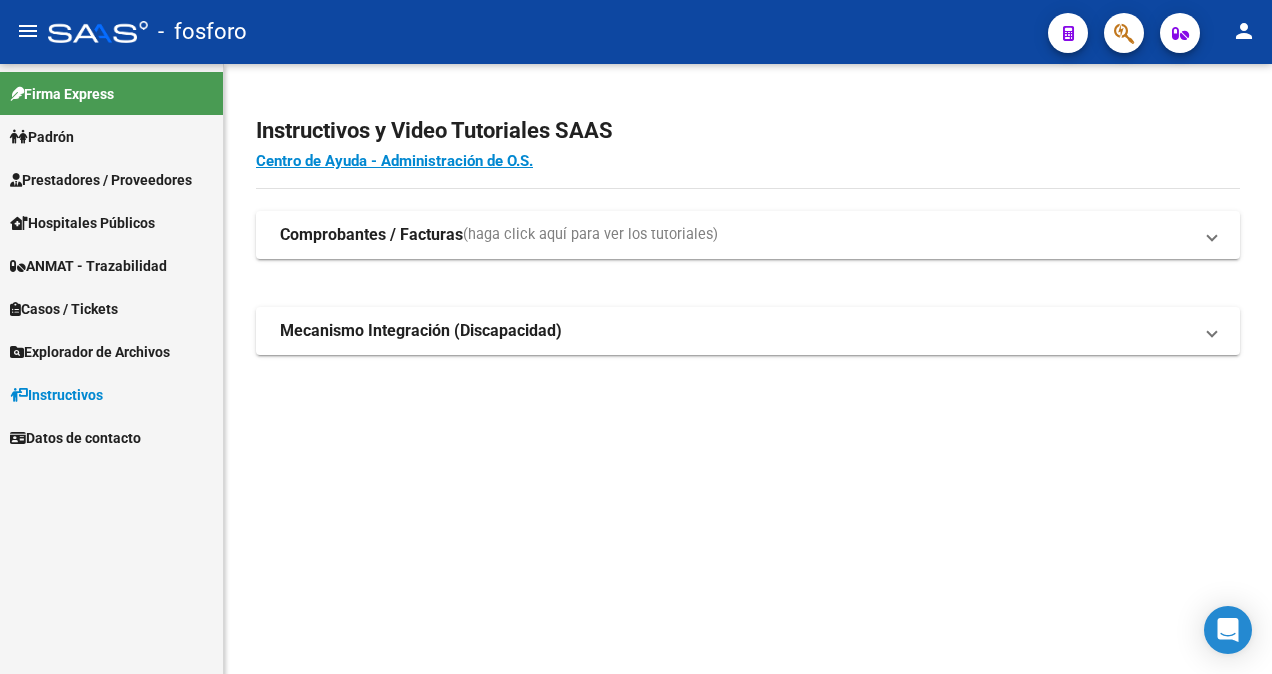 scroll, scrollTop: 0, scrollLeft: 0, axis: both 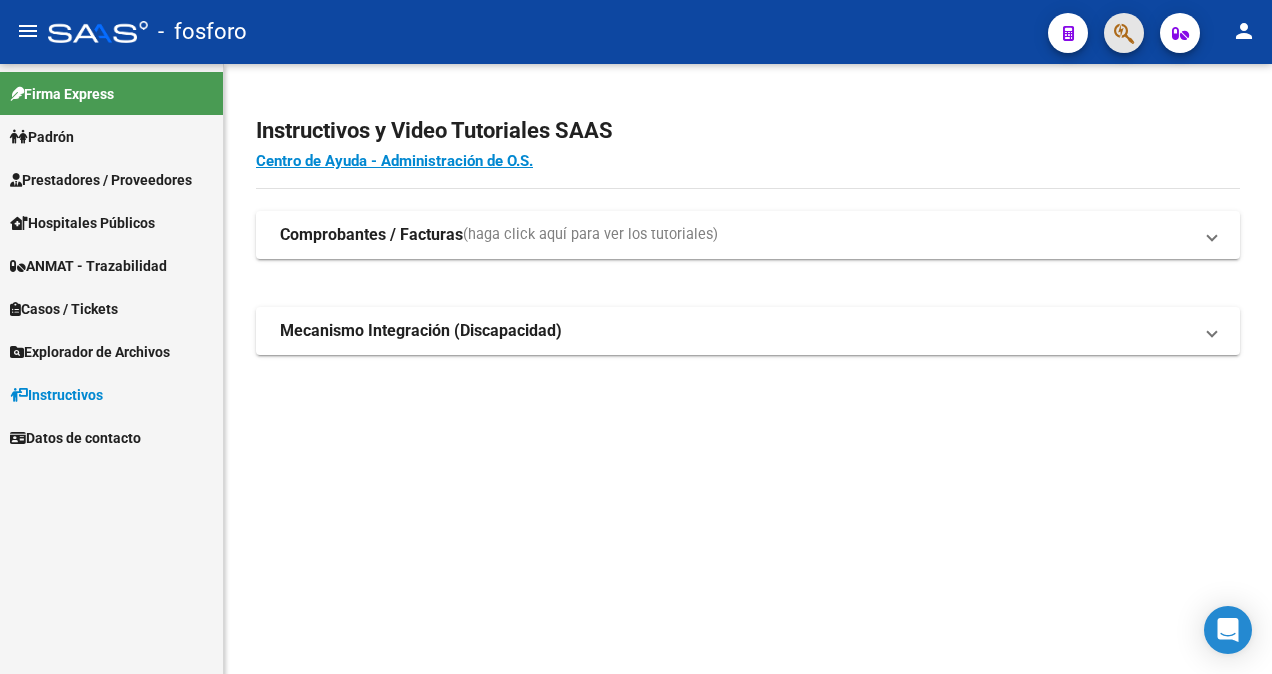 click 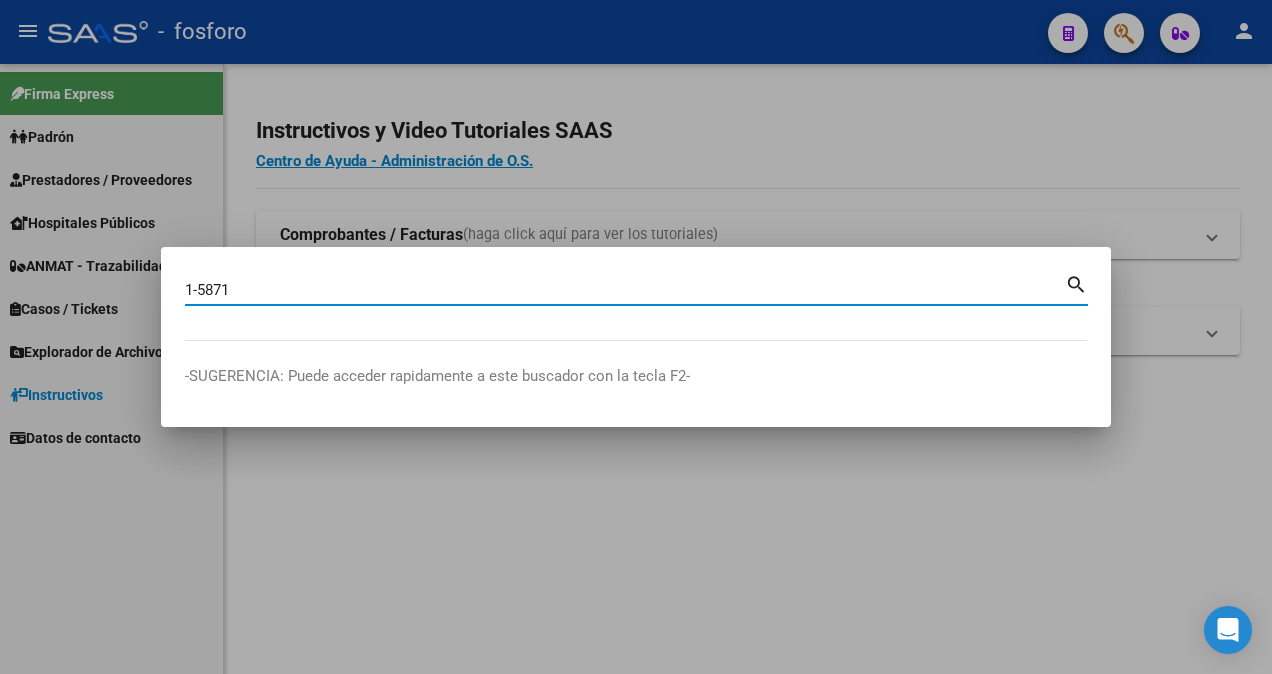type on "1-5871" 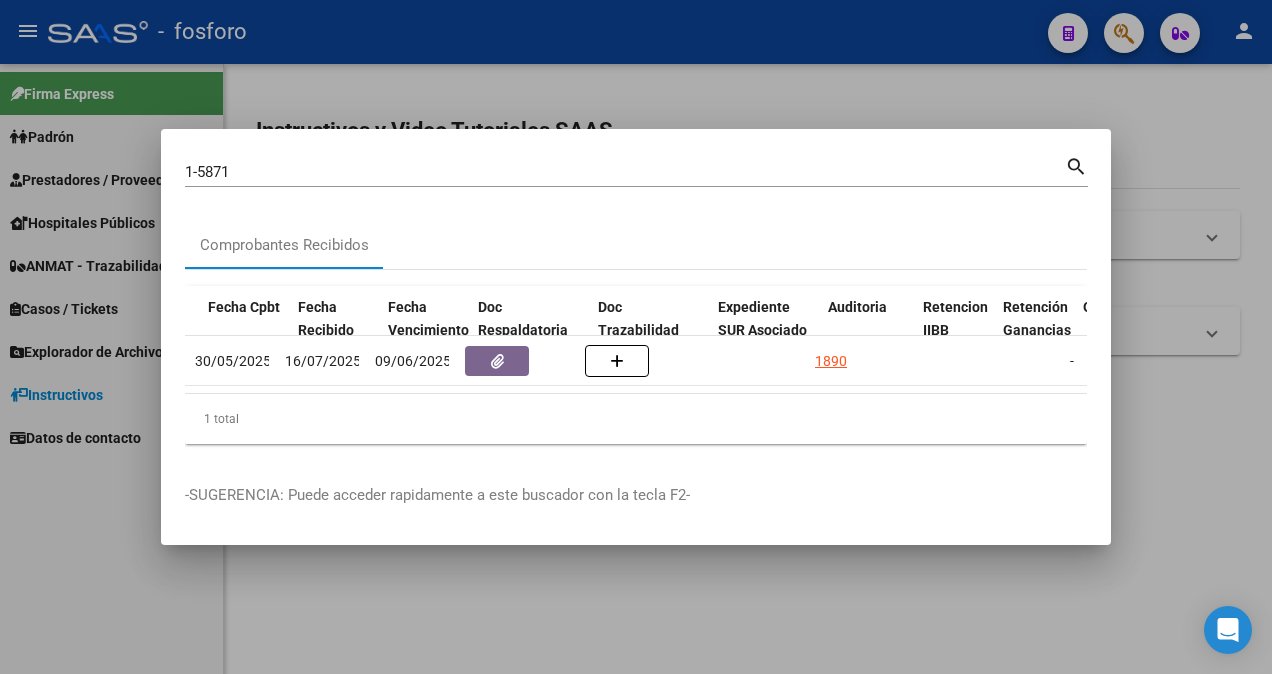 scroll, scrollTop: 0, scrollLeft: 1092, axis: horizontal 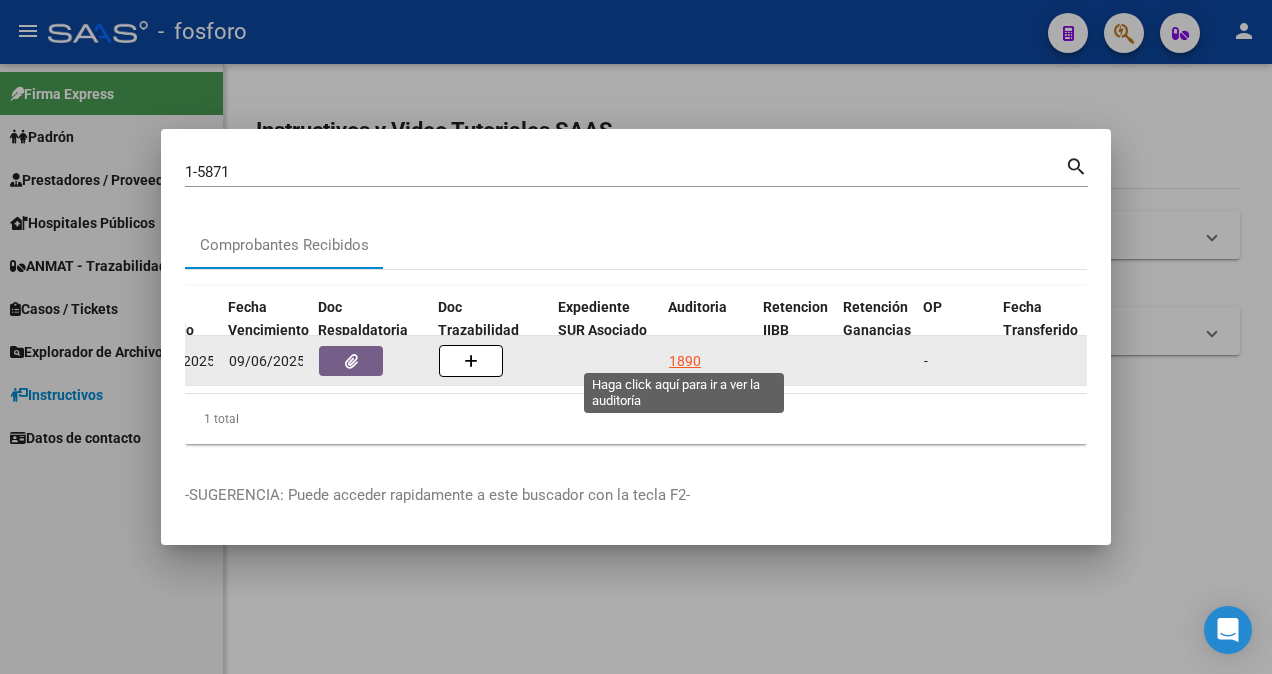 click on "1890" 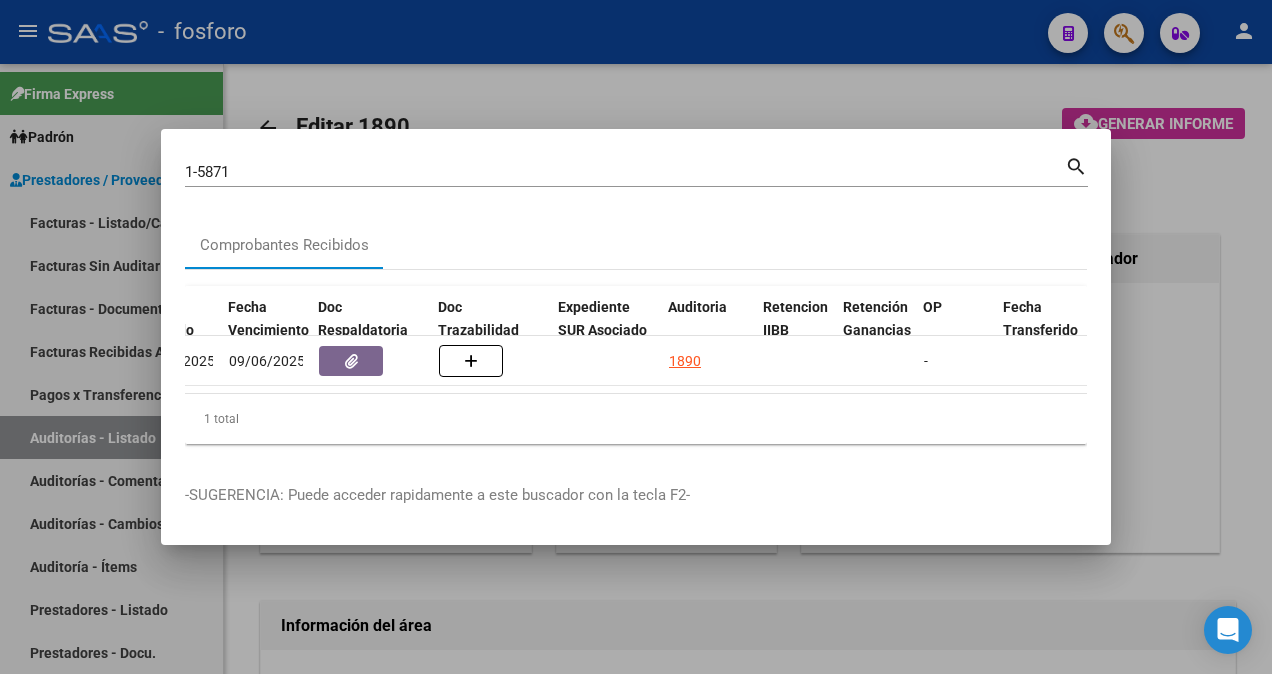 click at bounding box center (636, 337) 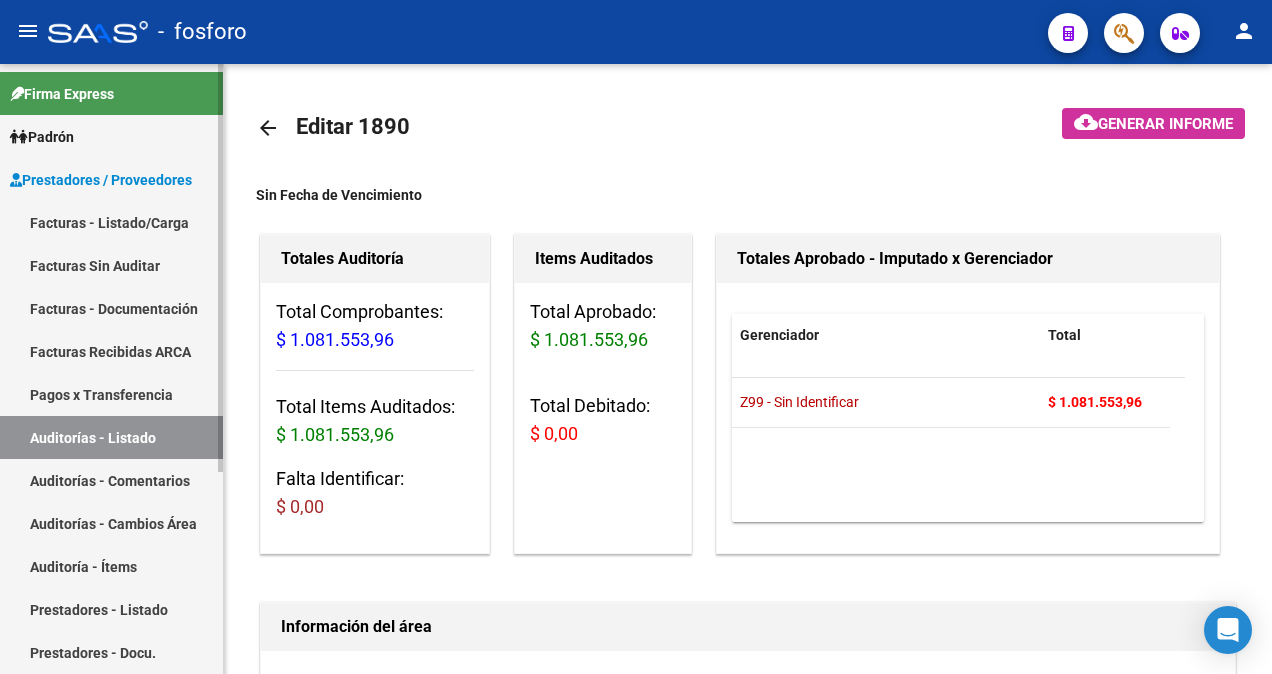 click on "Facturas - Listado/Carga" at bounding box center [111, 222] 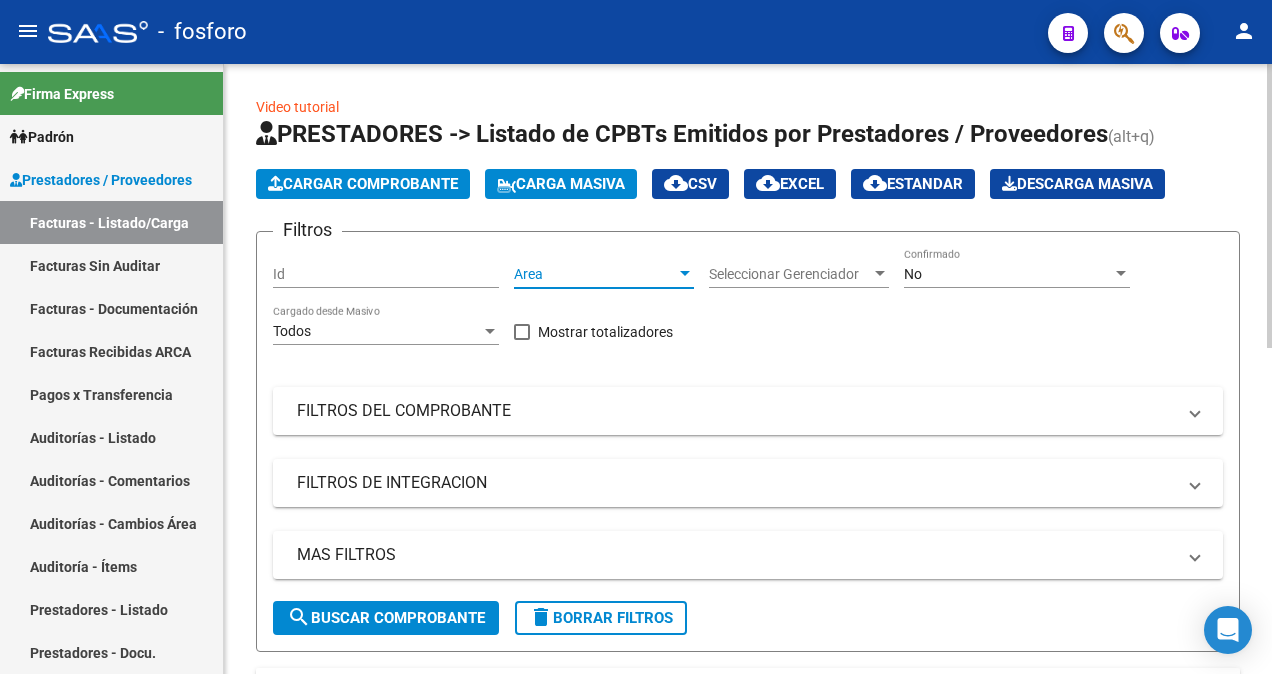 click at bounding box center [685, 274] 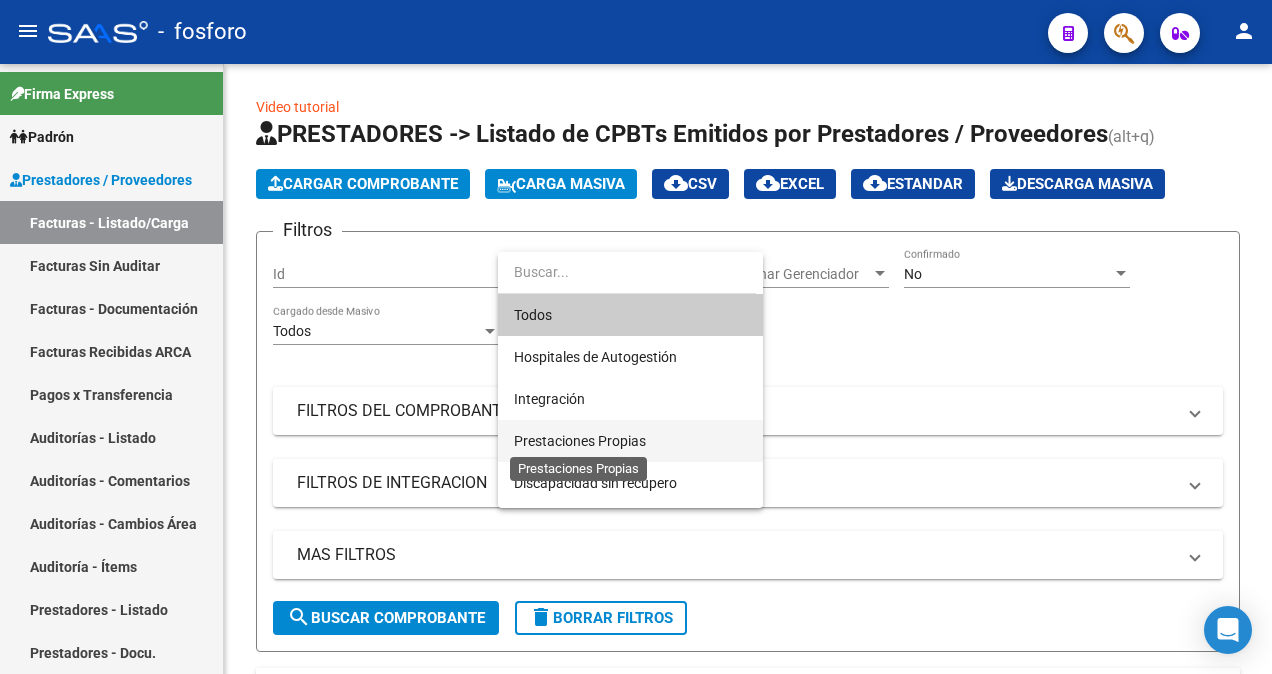 click on "Prestaciones Propias" at bounding box center (580, 441) 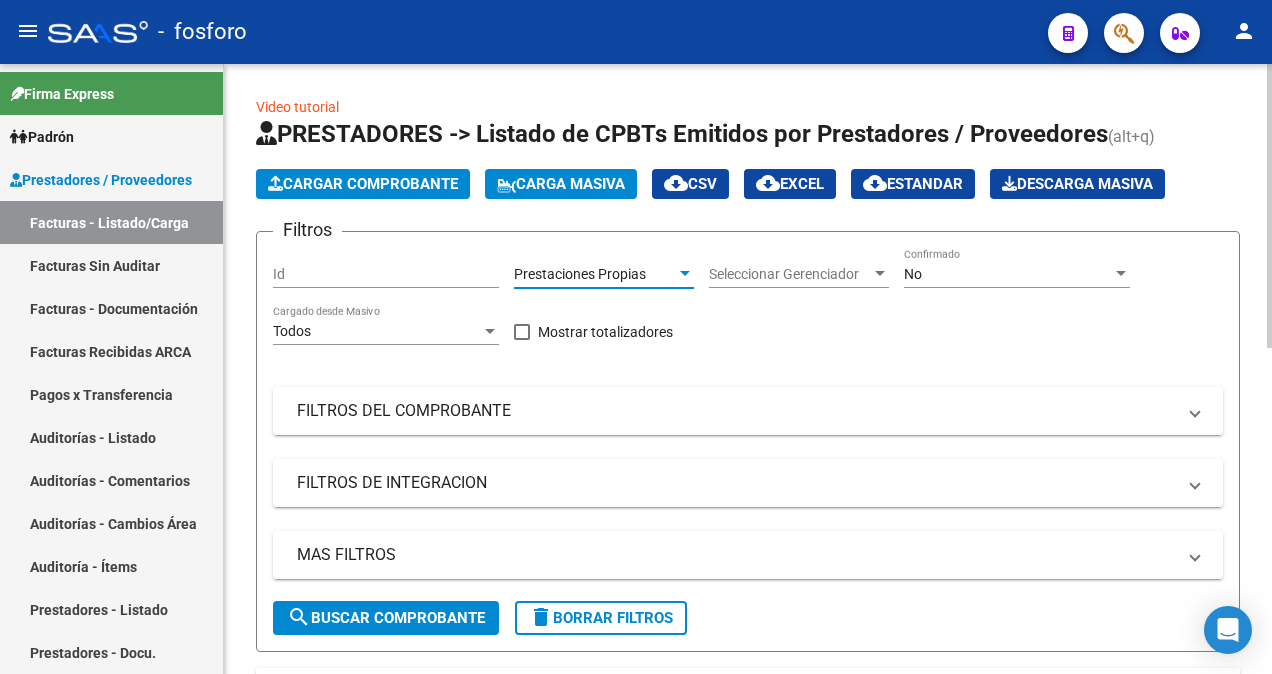 click on "search  Buscar Comprobante" 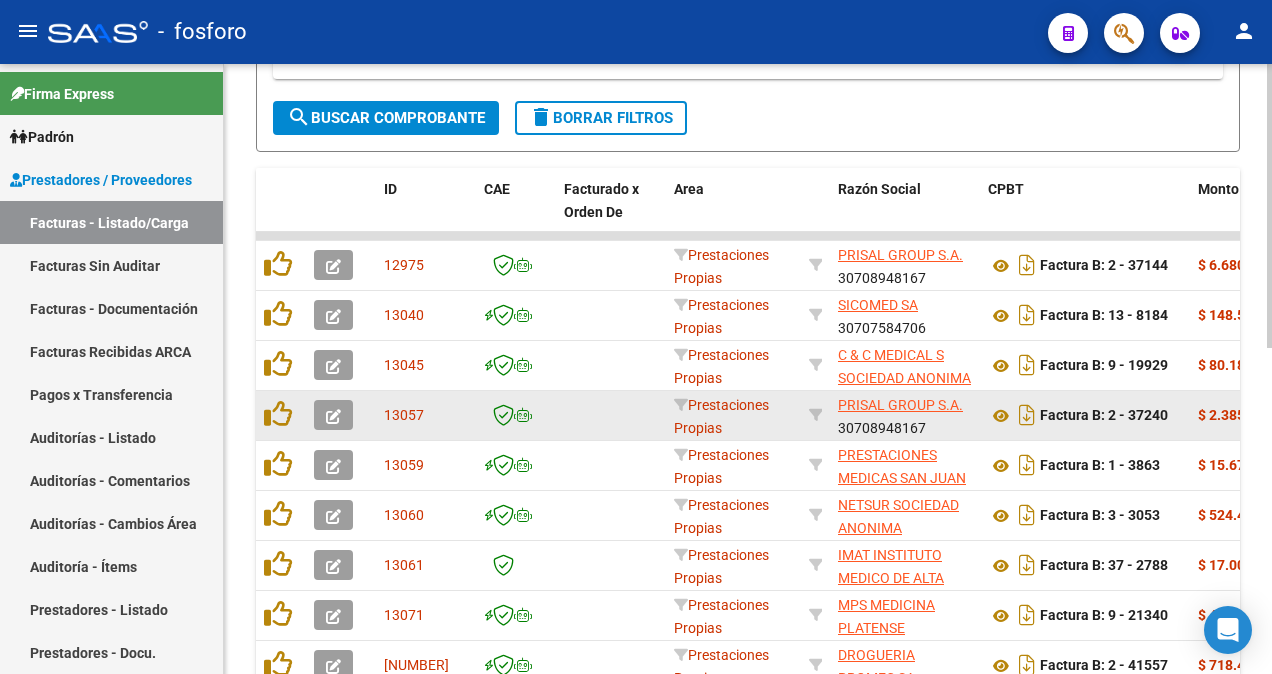 scroll, scrollTop: 701, scrollLeft: 0, axis: vertical 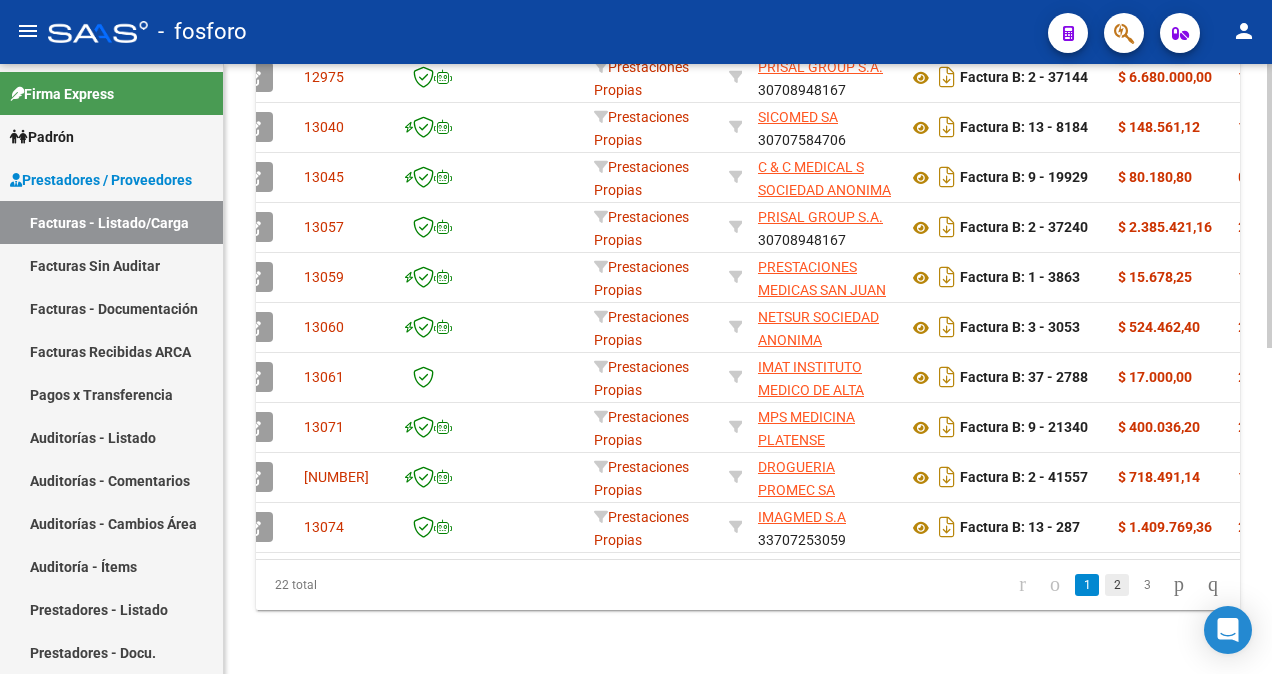 click on "2" 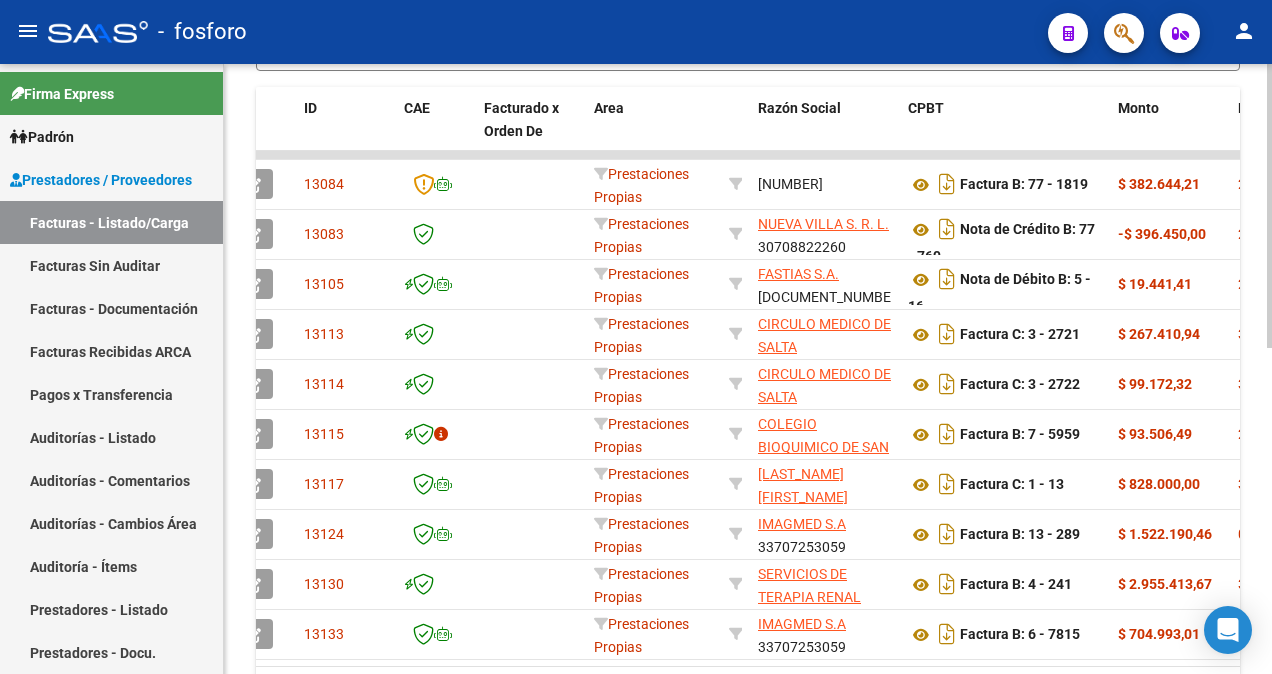 scroll, scrollTop: 701, scrollLeft: 0, axis: vertical 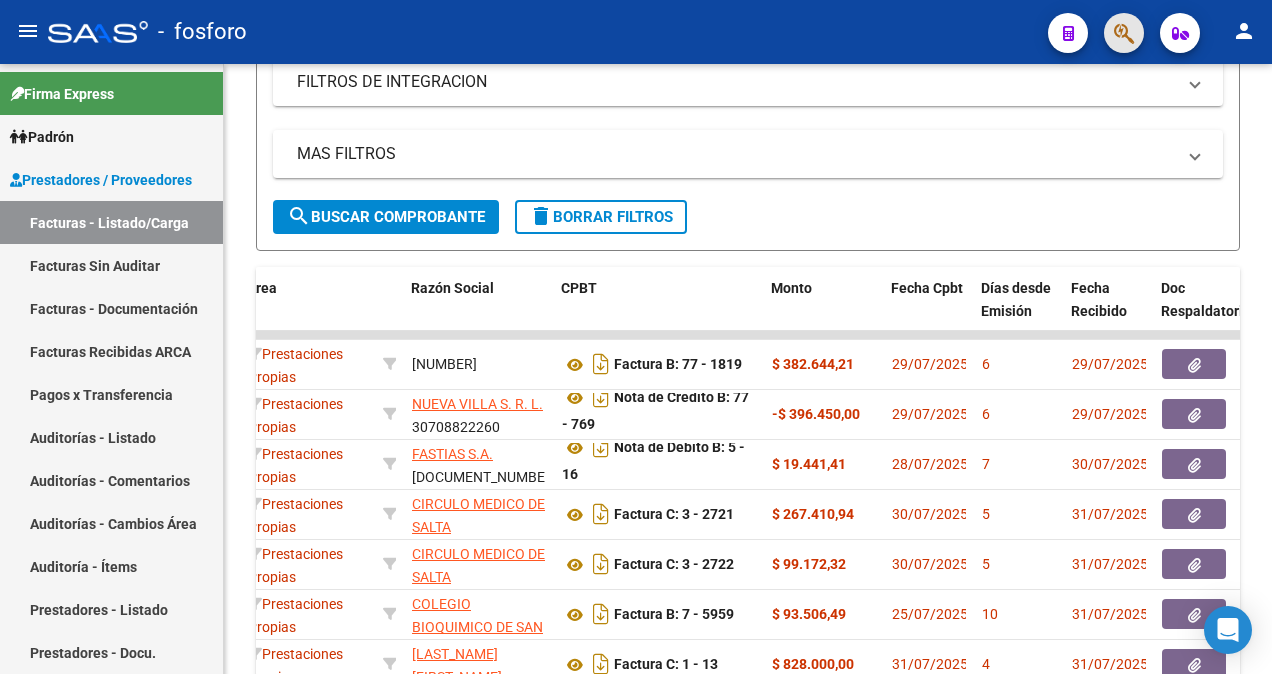 click 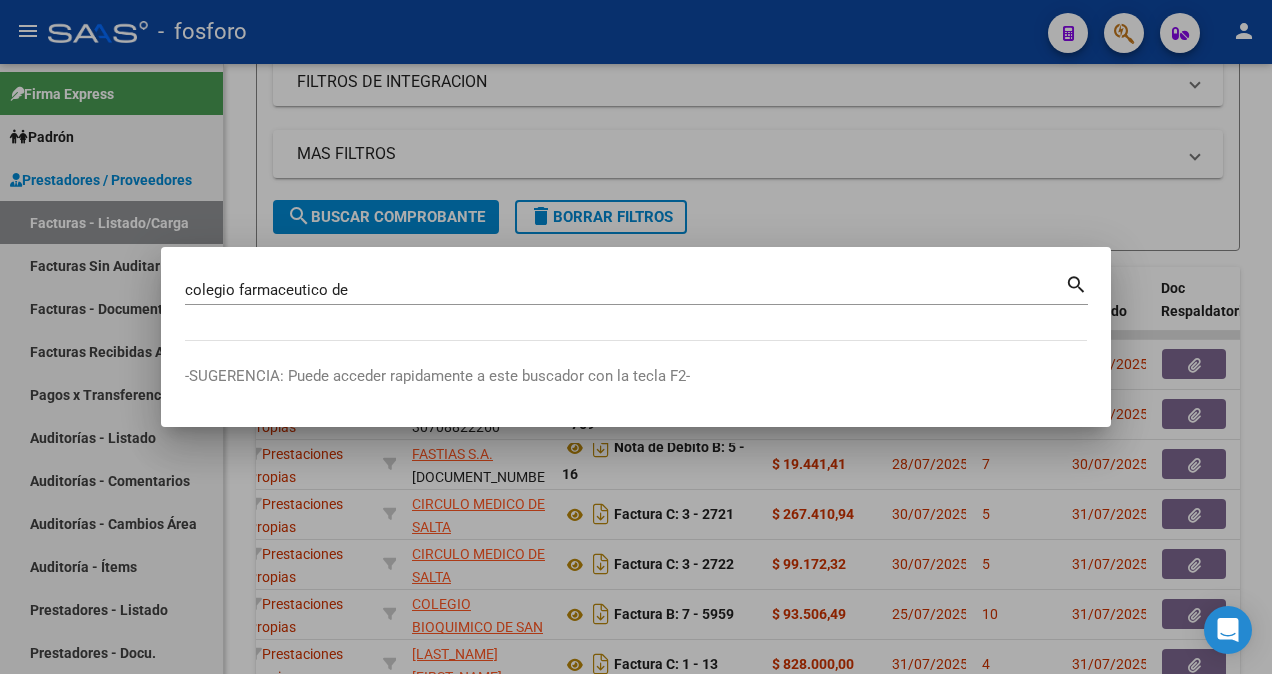 click on "search" at bounding box center (1076, 283) 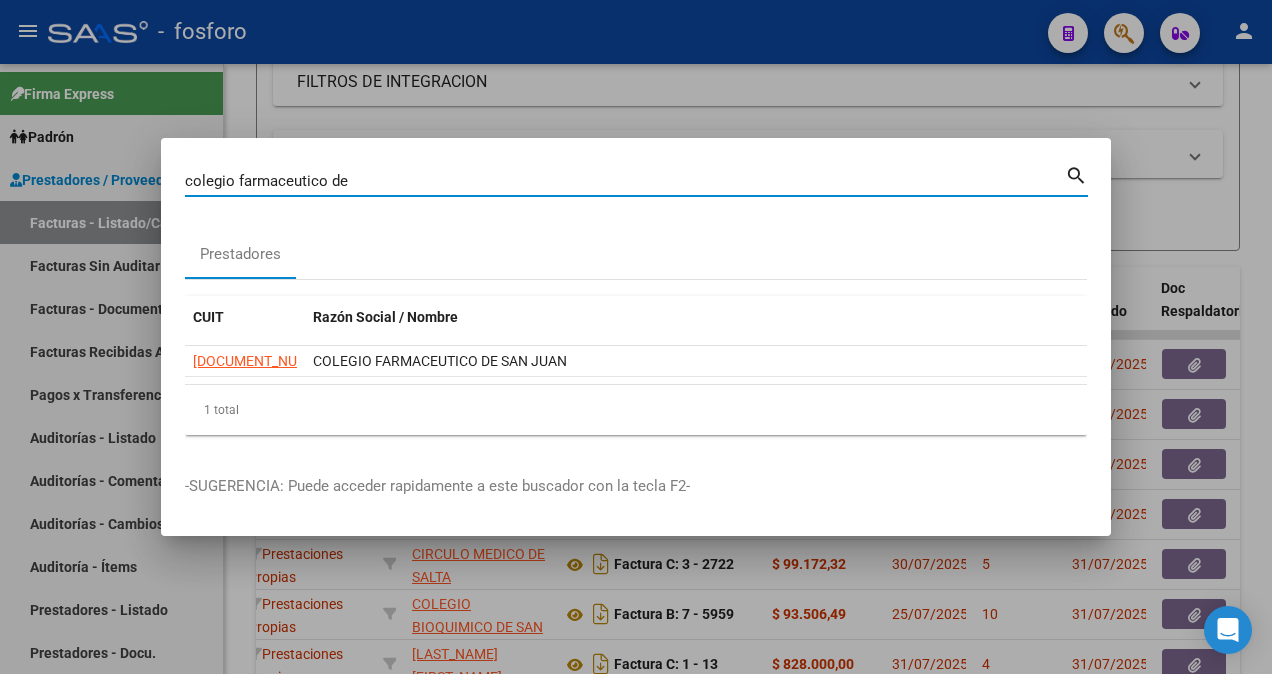 click on "colegio farmaceutico de" at bounding box center [625, 181] 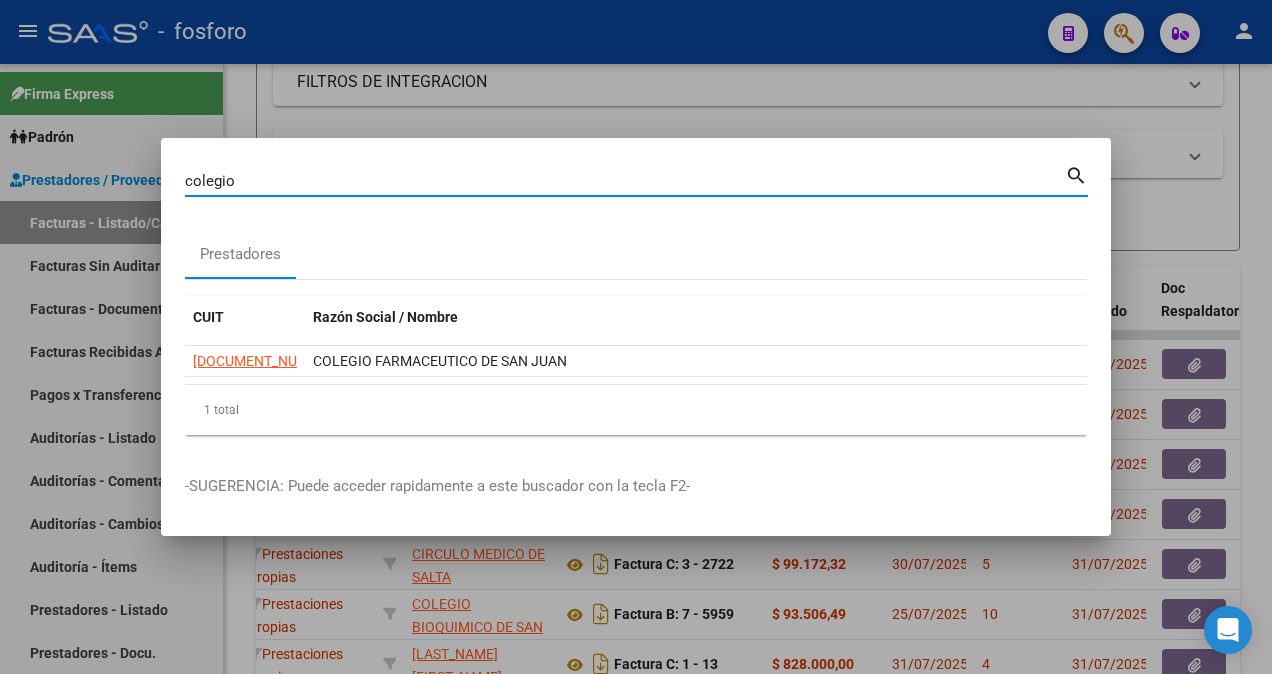 type on "colegio" 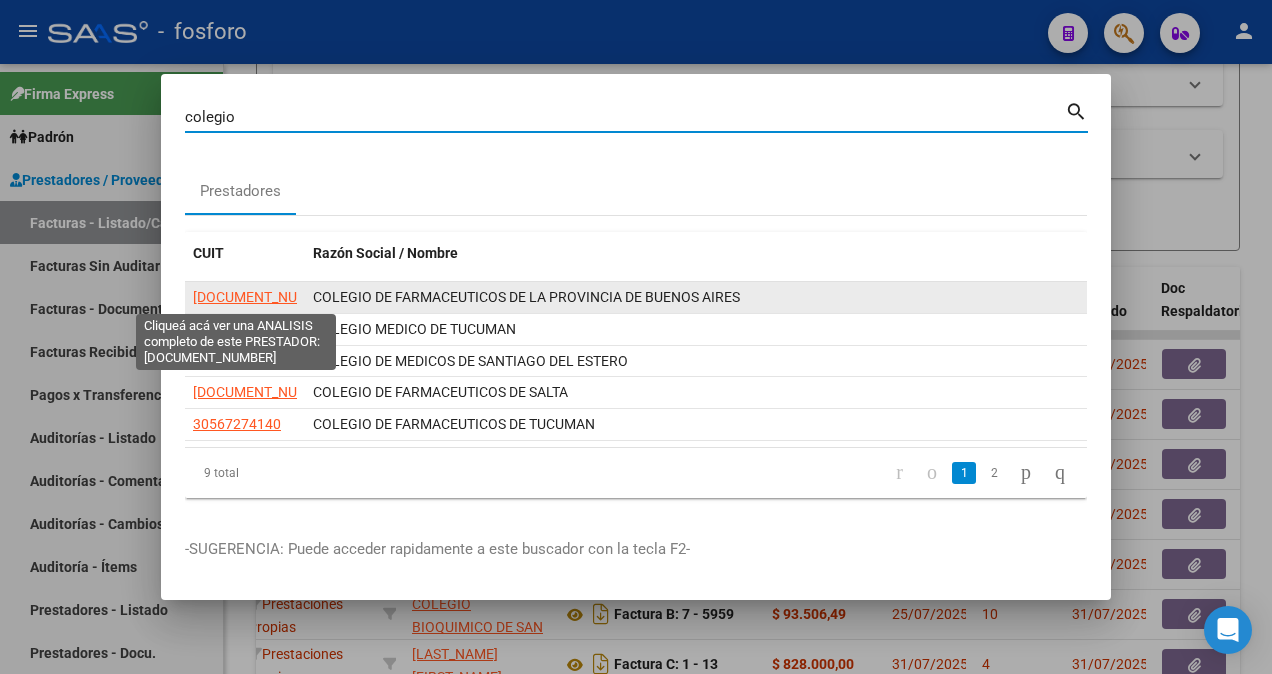 click on "[DOCUMENT_NUMBER]" 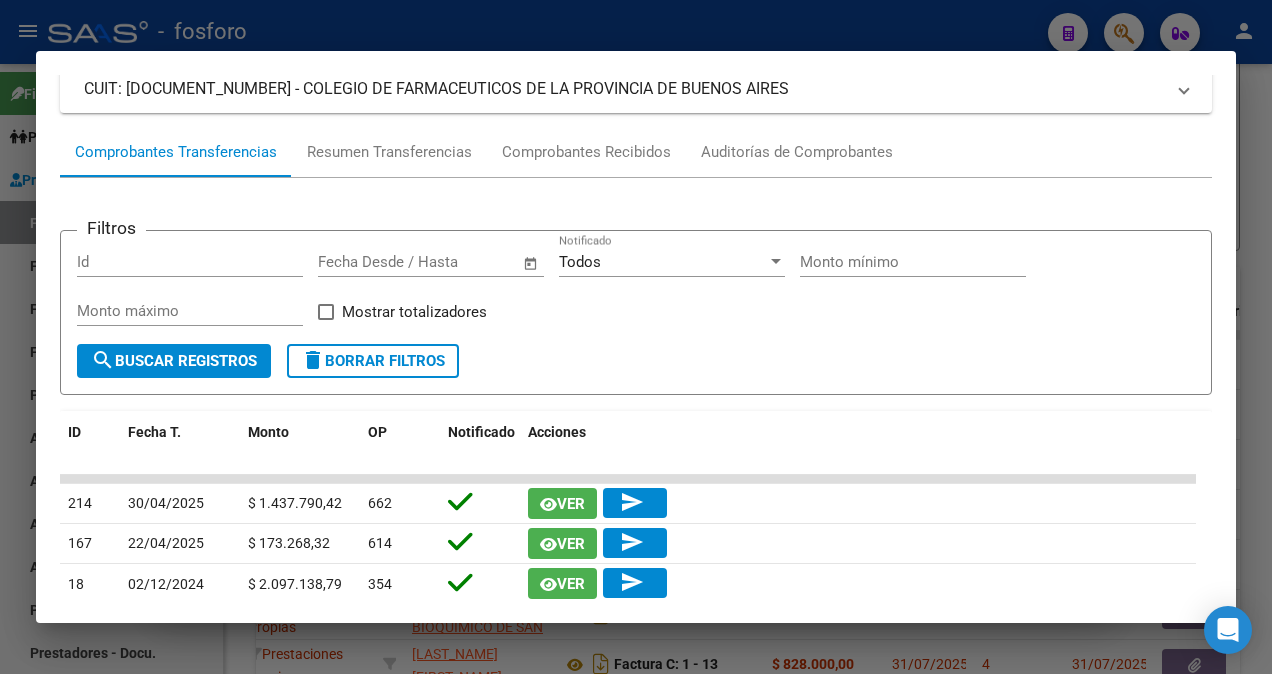 scroll, scrollTop: 0, scrollLeft: 0, axis: both 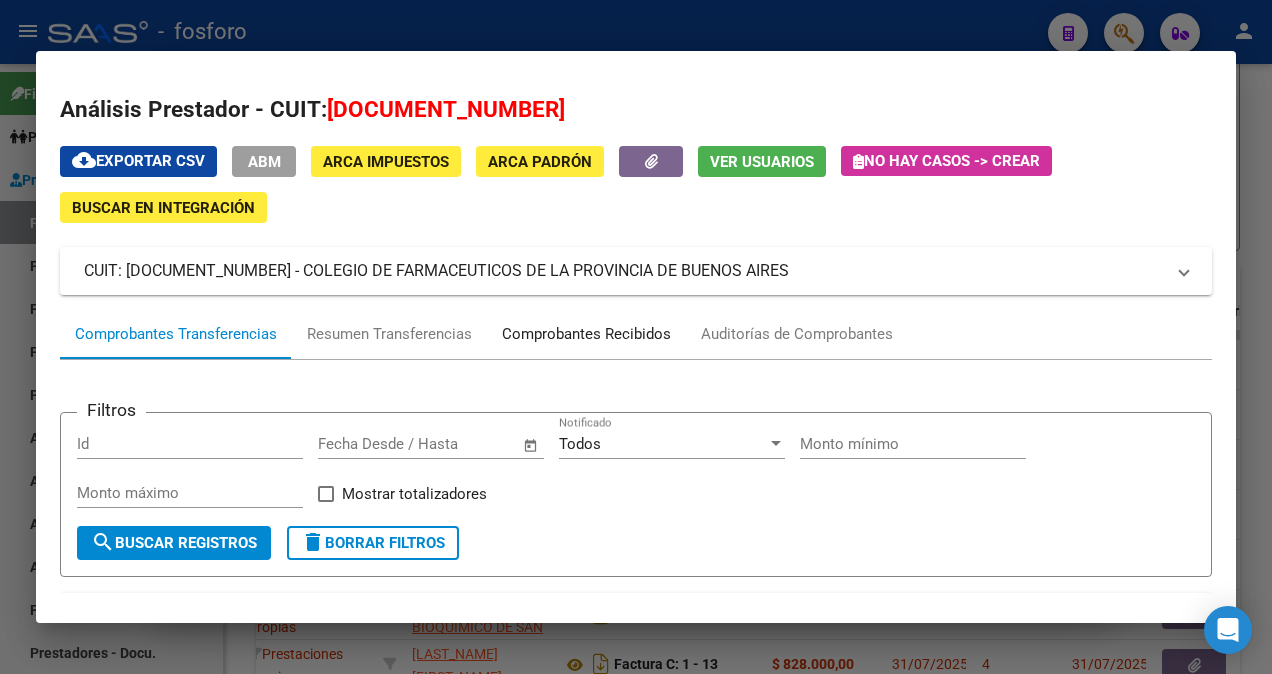 click on "Comprobantes Recibidos" at bounding box center [586, 334] 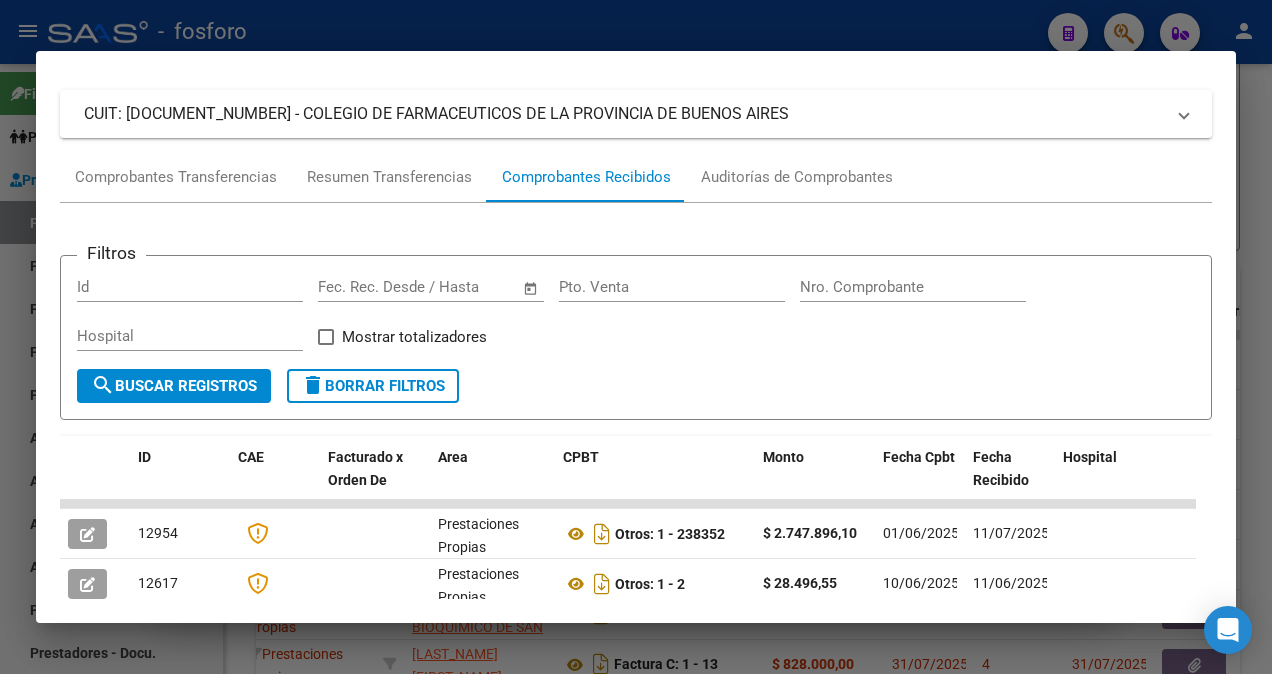 scroll, scrollTop: 400, scrollLeft: 0, axis: vertical 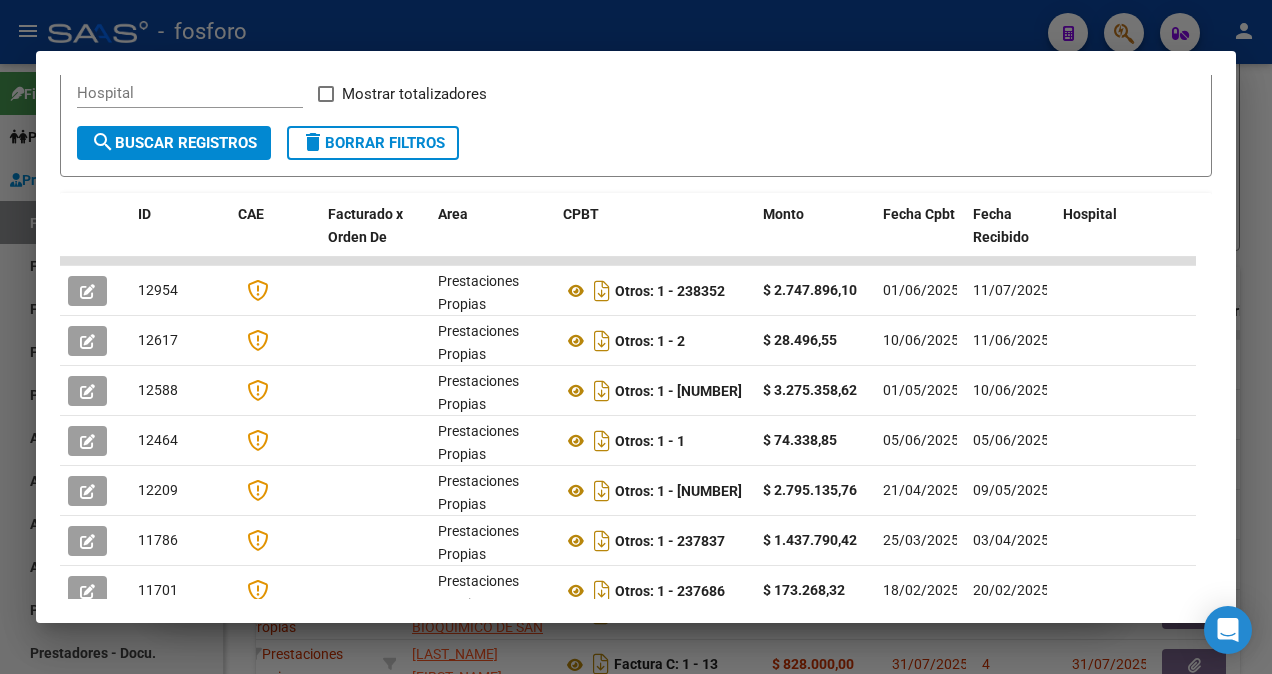 click at bounding box center (636, 337) 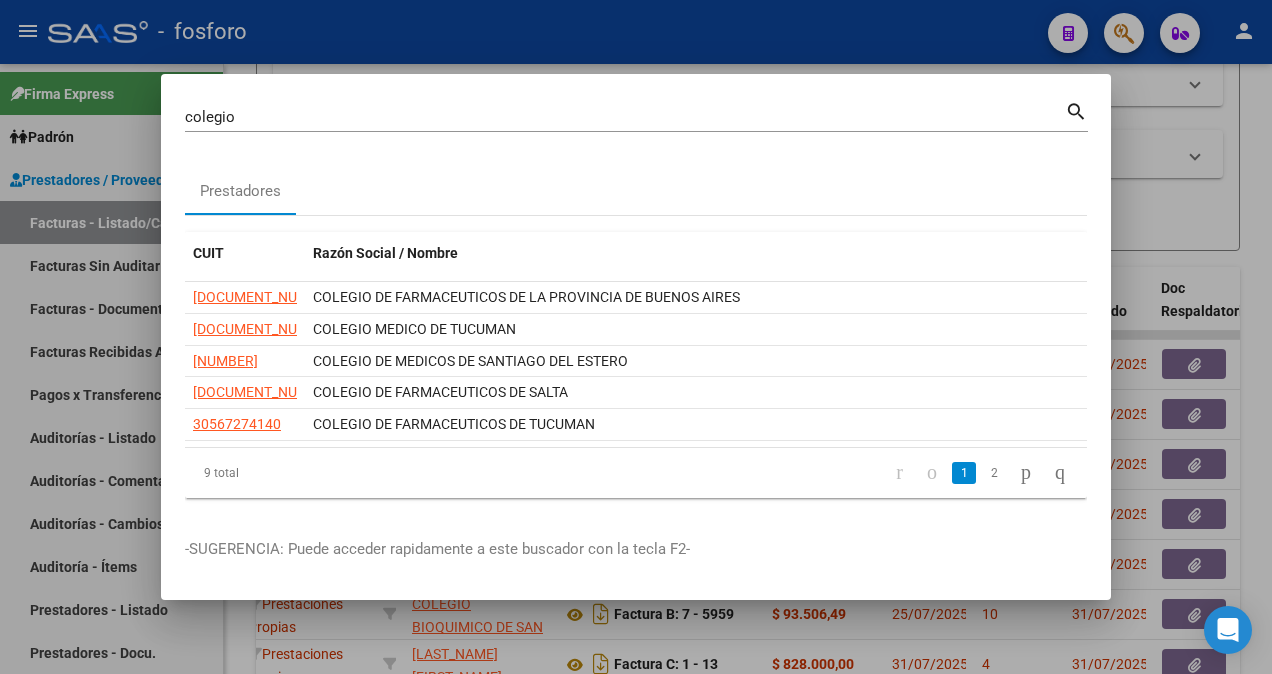 click at bounding box center [636, 337] 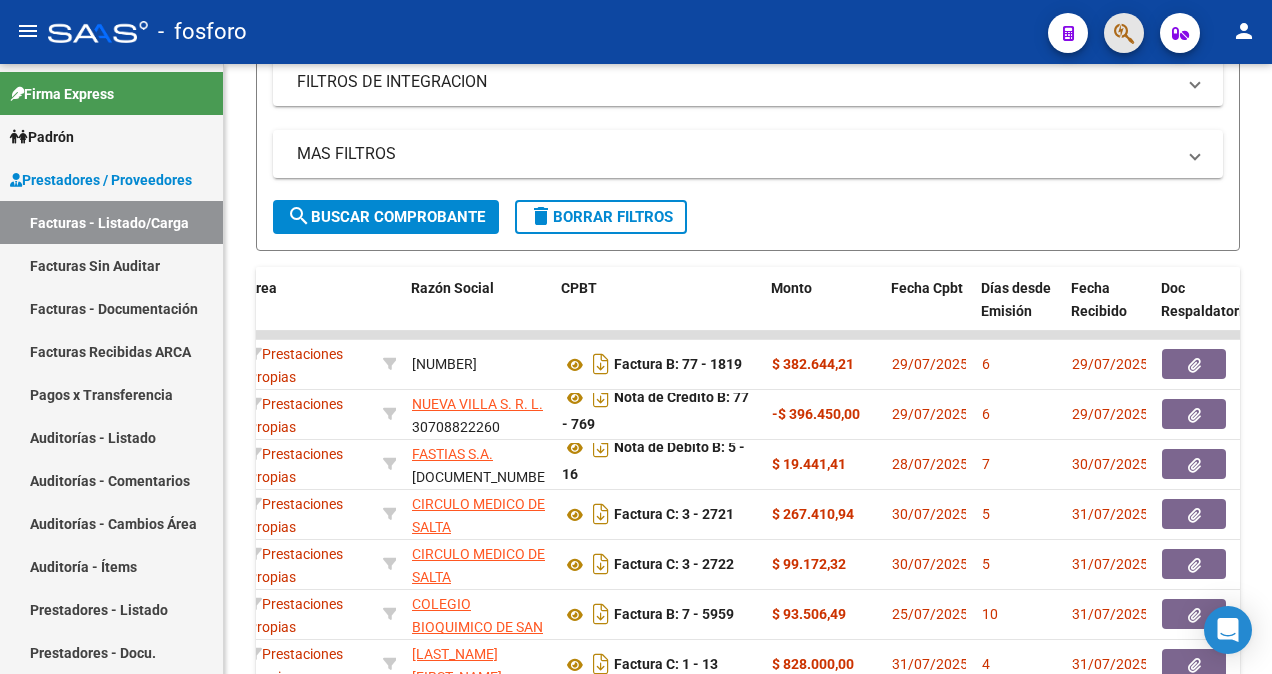 click 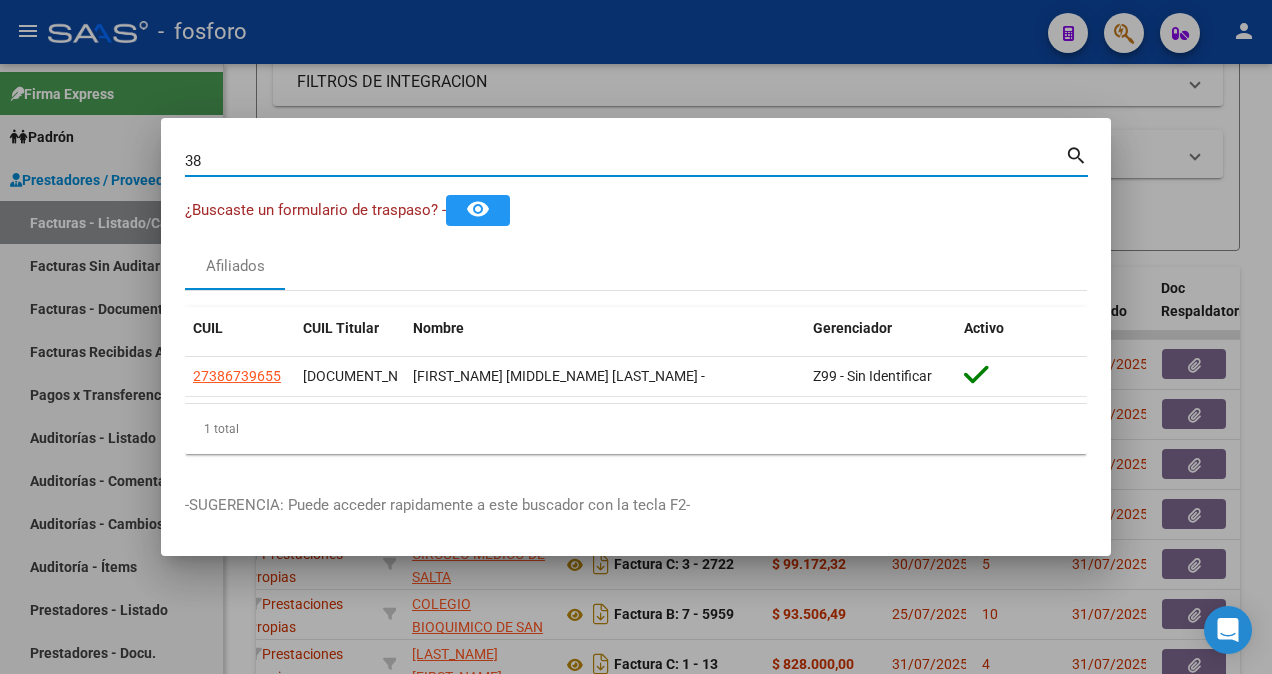 type on "3" 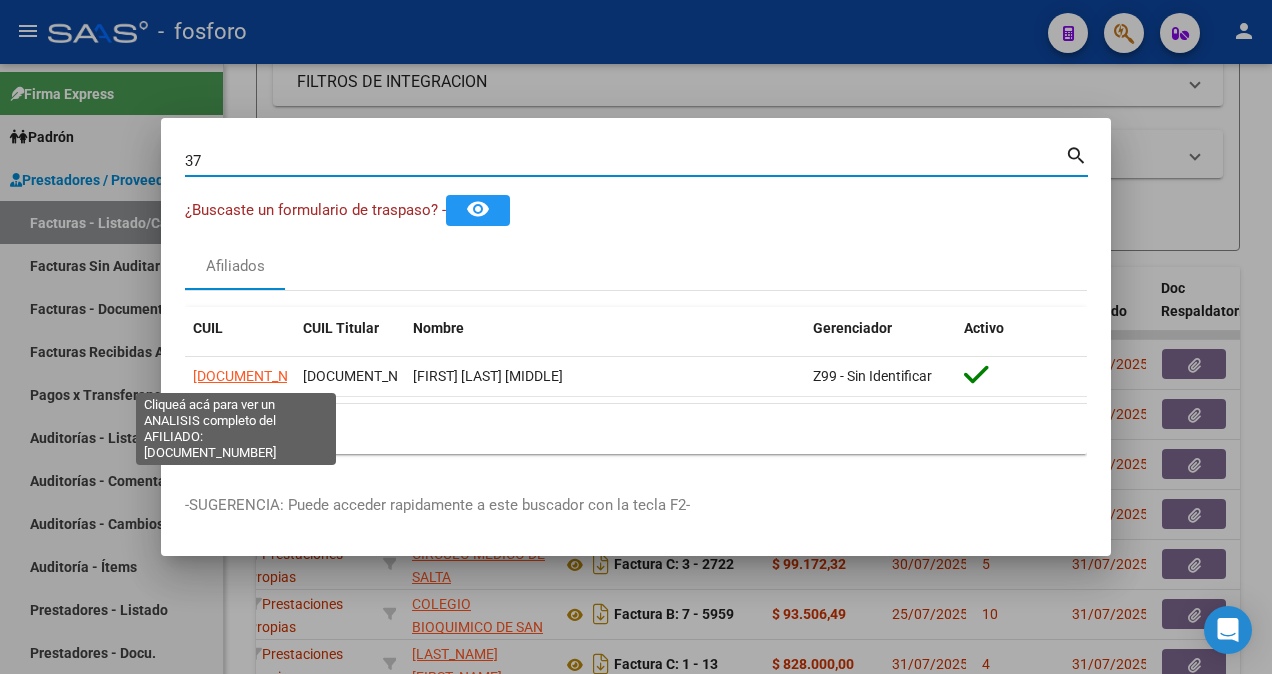 type on "3" 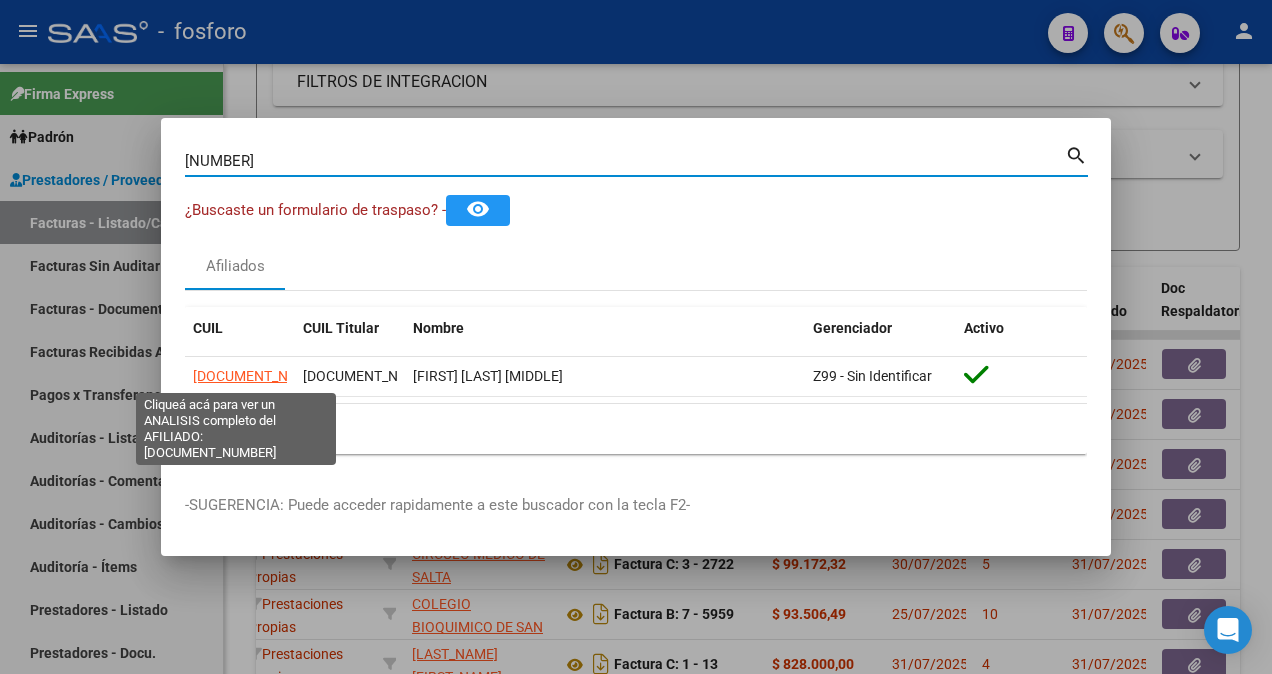 type on "[NUMBER]" 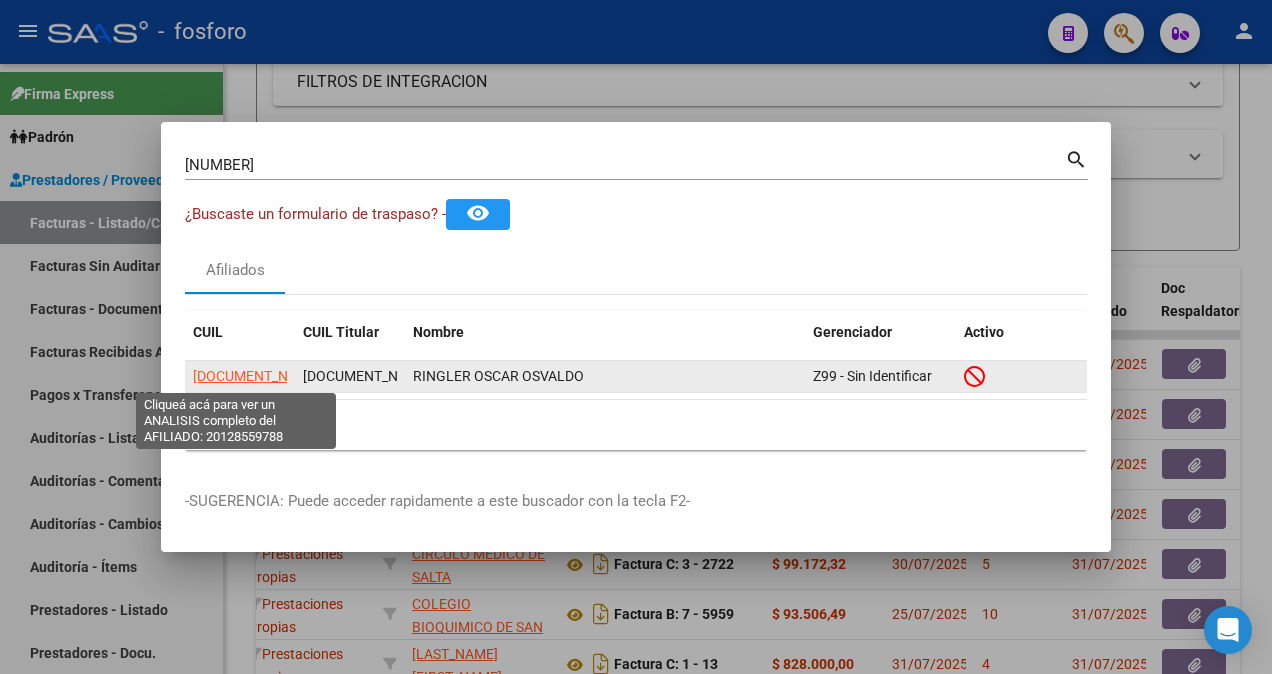 click on "[DOCUMENT_NUMBER]" 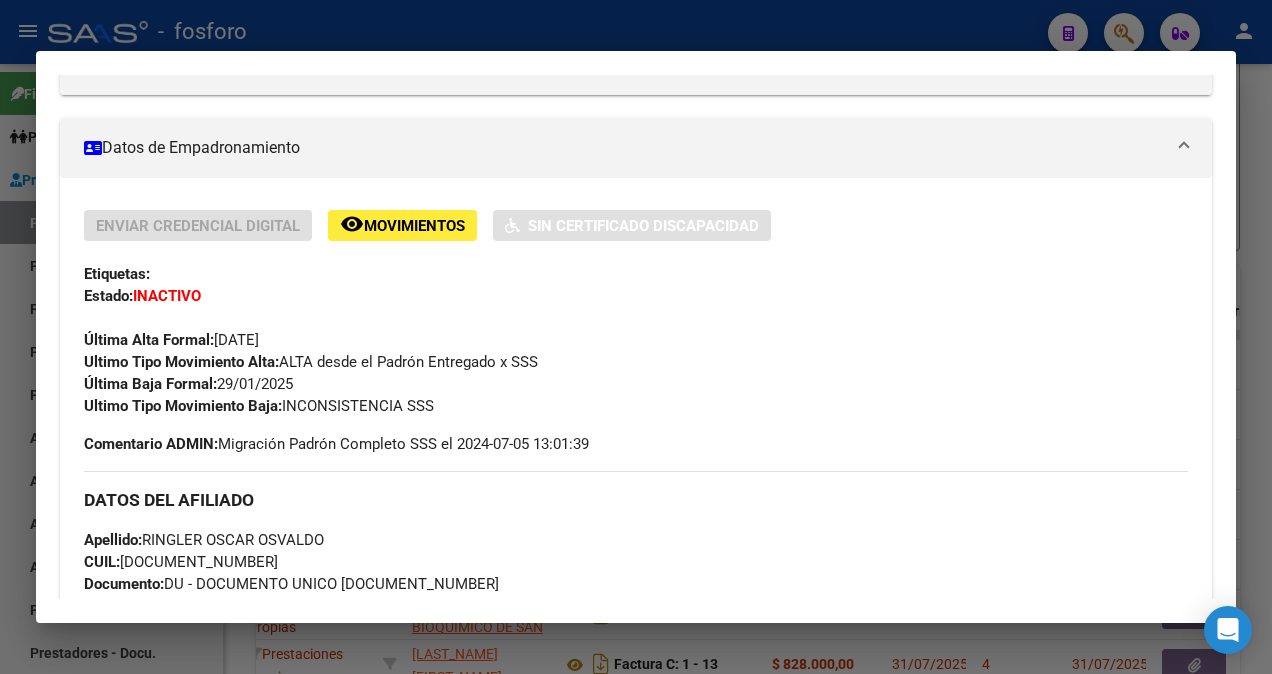 scroll, scrollTop: 300, scrollLeft: 0, axis: vertical 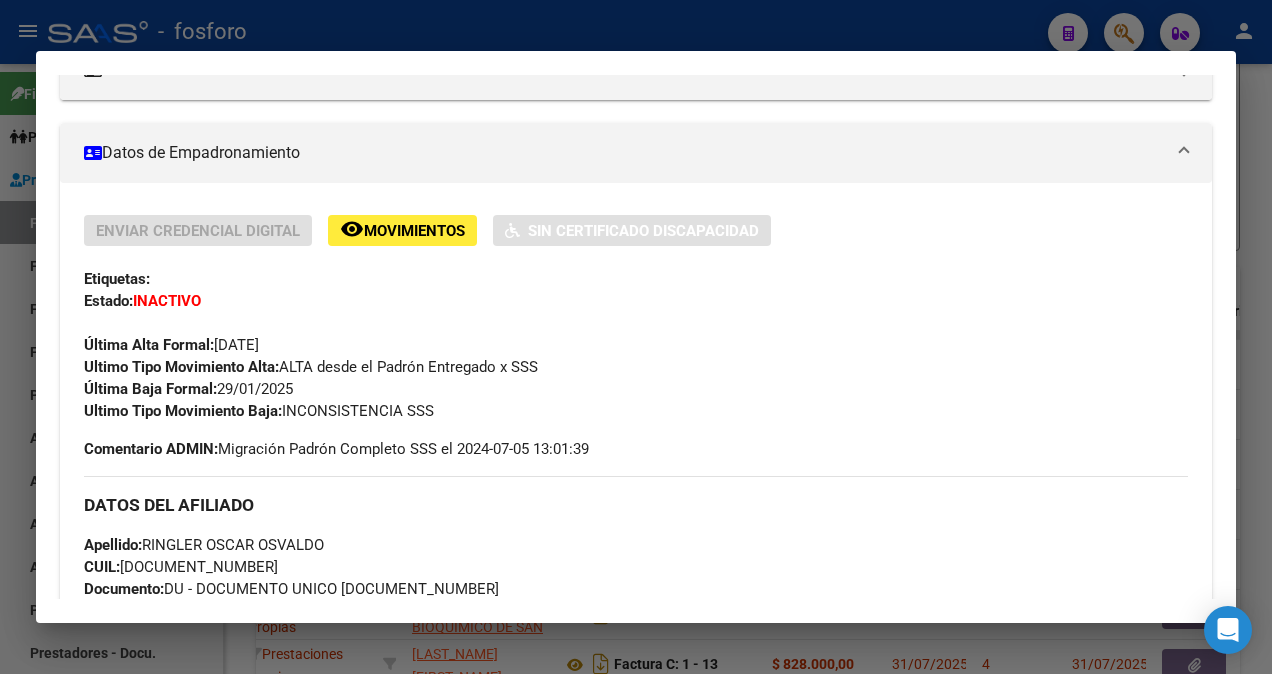 click at bounding box center [636, 337] 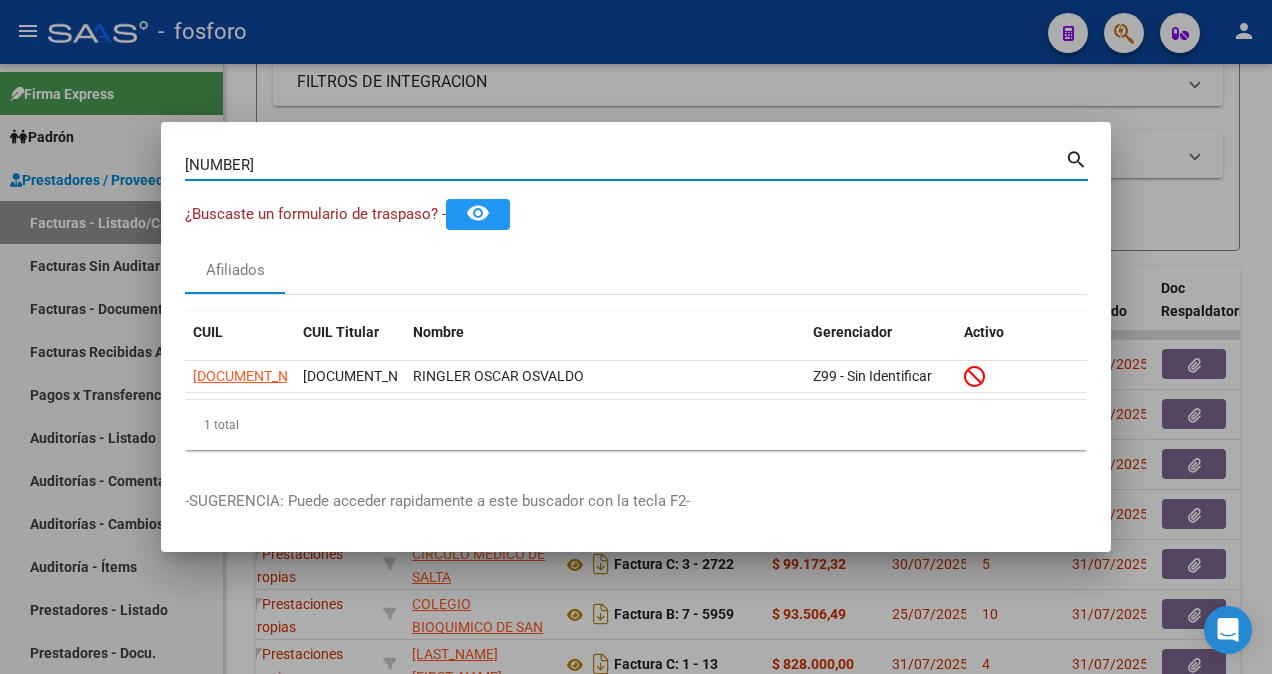 click on "[NUMBER]" at bounding box center (625, 165) 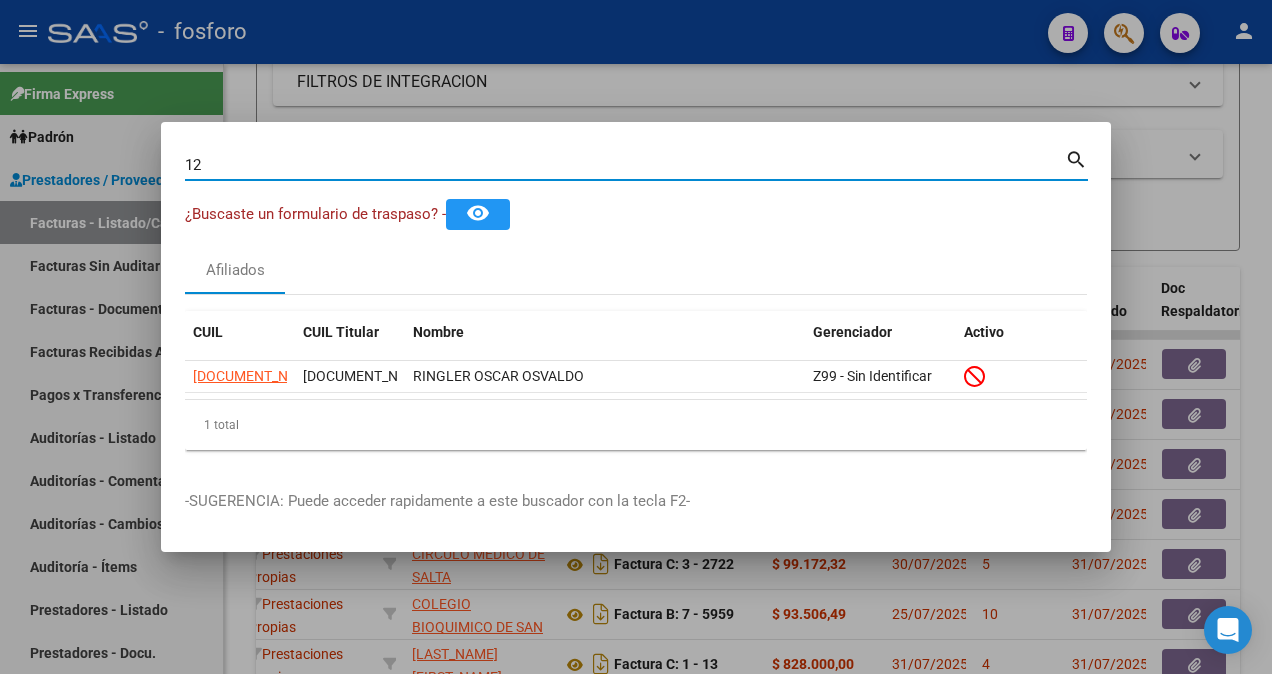 type on "1" 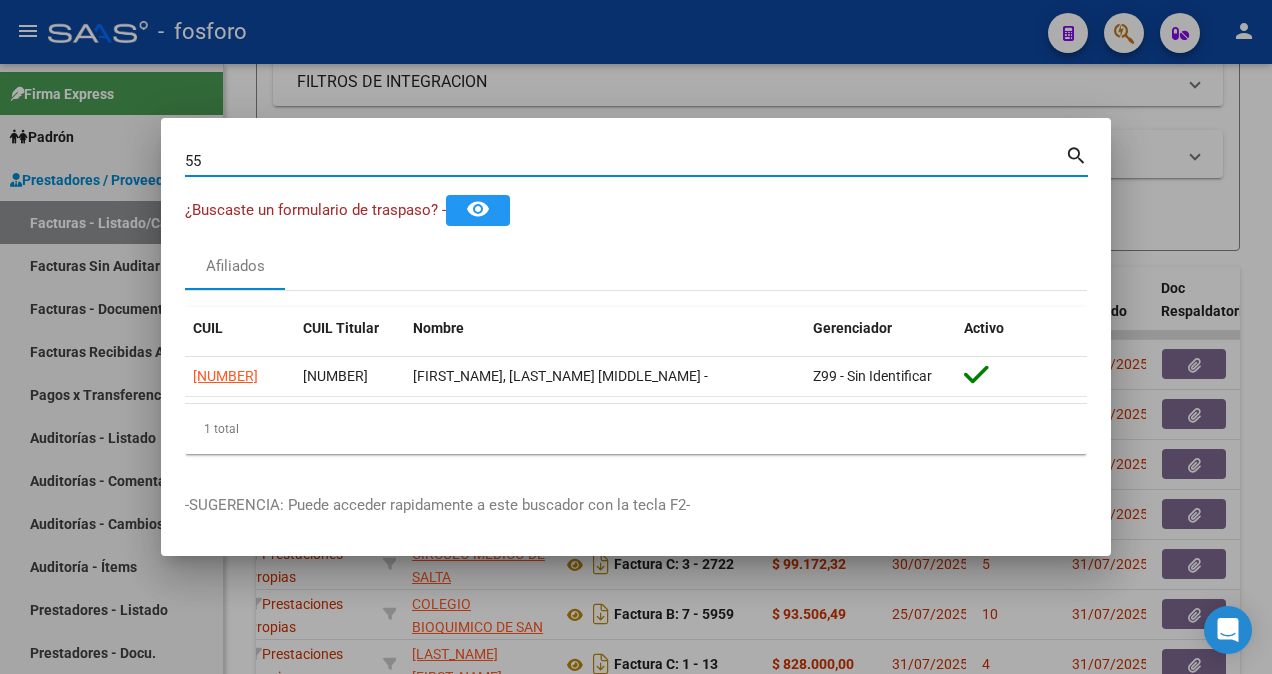 type on "5" 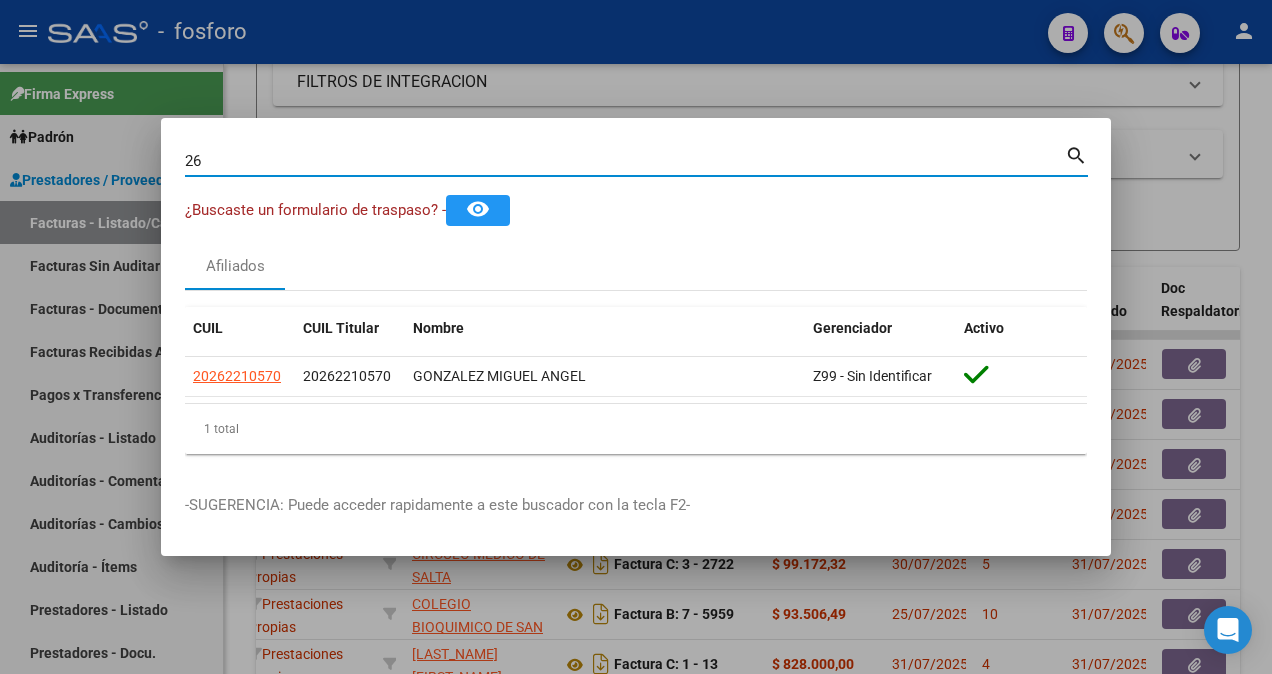type on "2" 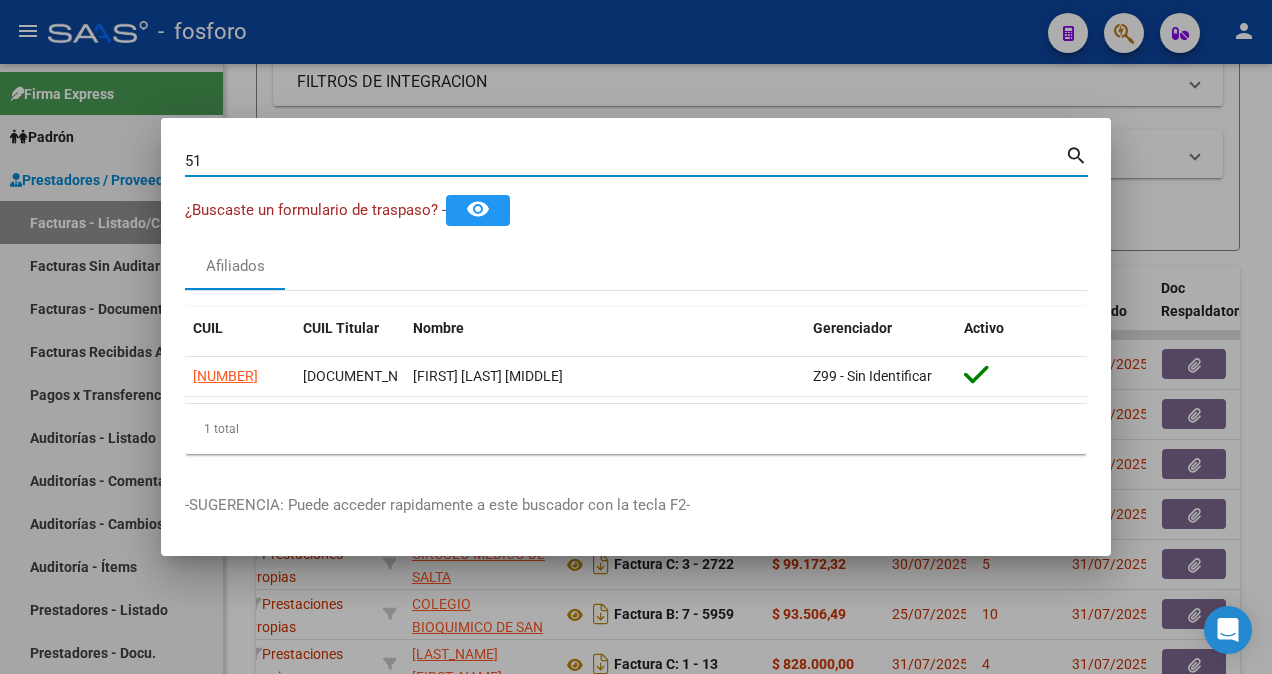 type on "5" 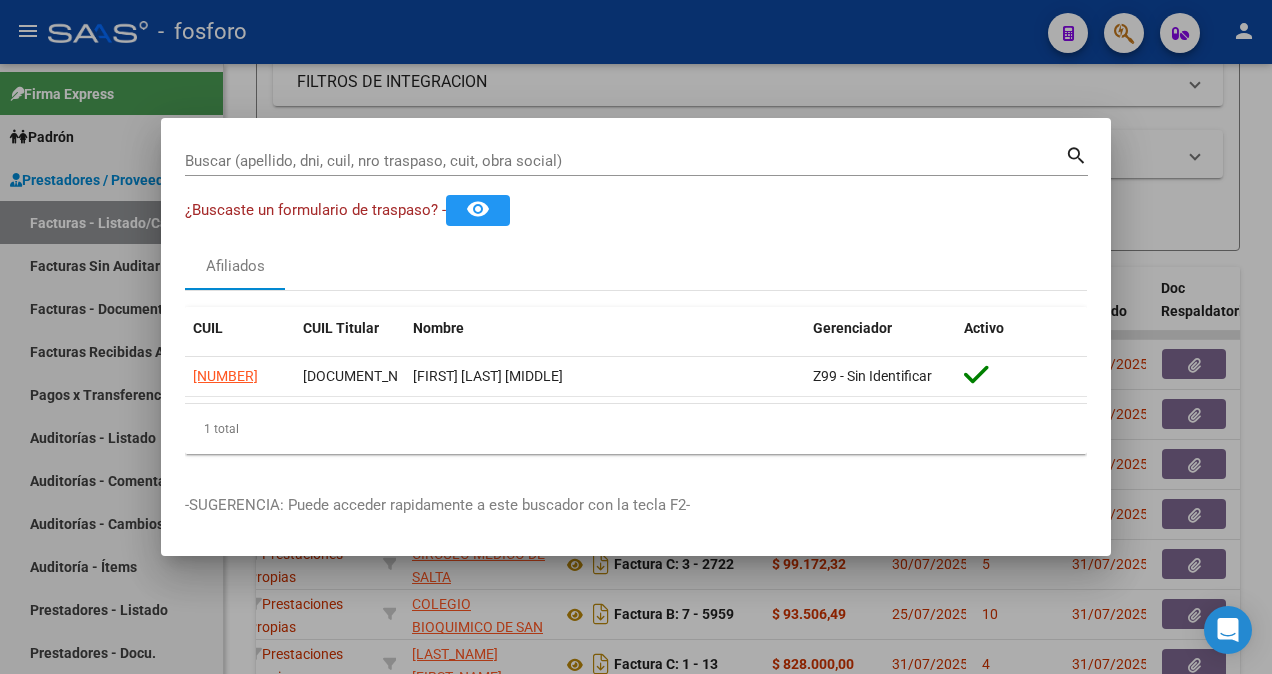 click on "Buscar (apellido, dni, cuil, nro traspaso, cuit, obra social) search ¿Buscaste un formulario de traspaso? -  remove_red_eye Afiliados CUIL CUIL Titular Nombre Gerenciador Activo [NUMBER] [NUMBER] [FIRST] [LAST] [MIDDLE]            -  Z99 - Sin Identificar  1 total   1" at bounding box center (636, 306) 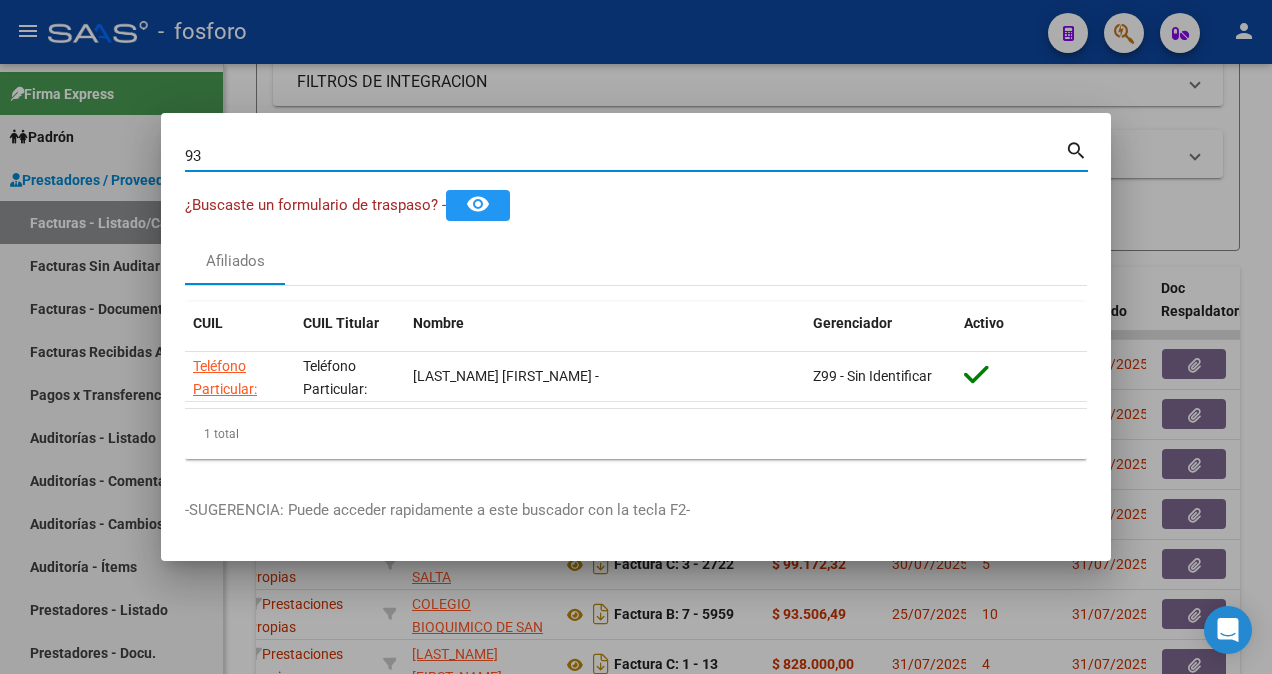 type on "9" 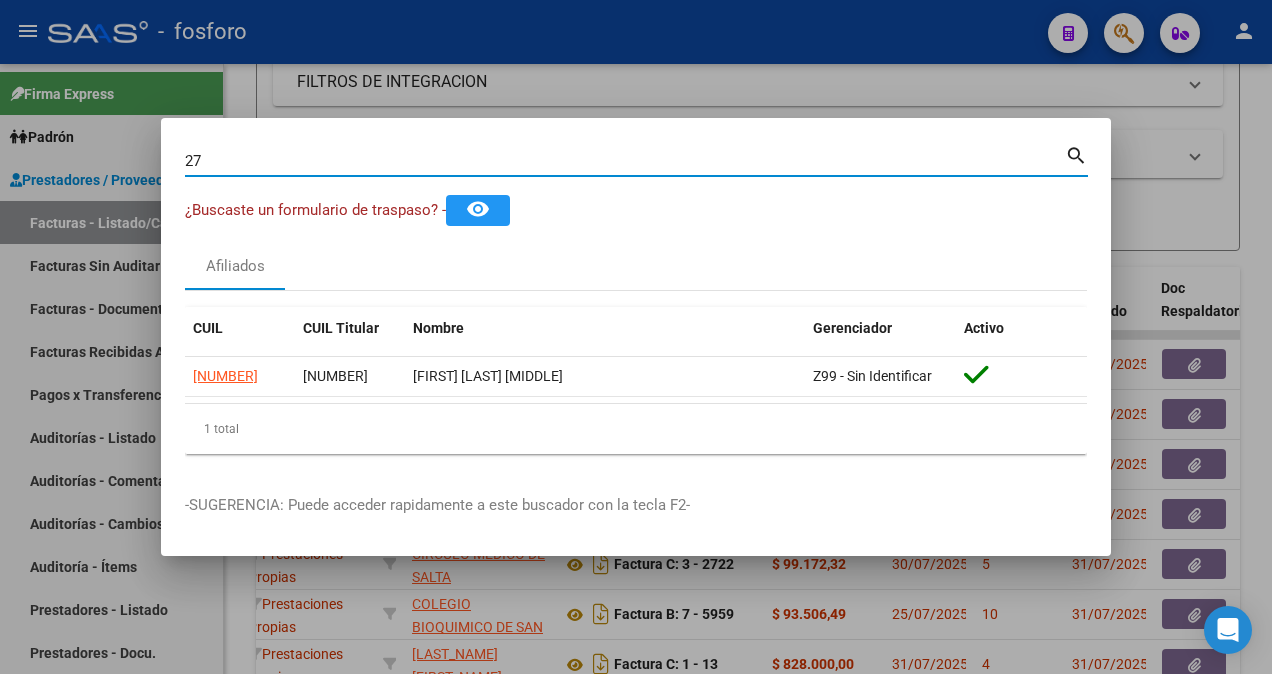 type on "2" 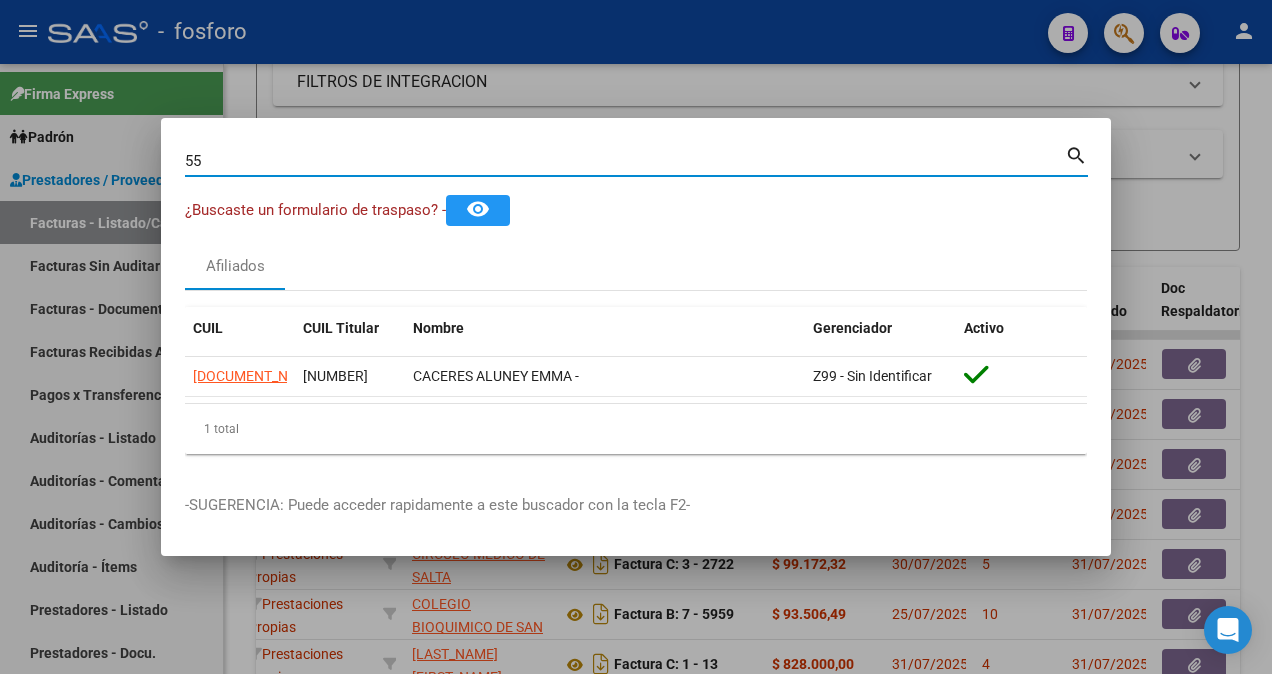 type on "5" 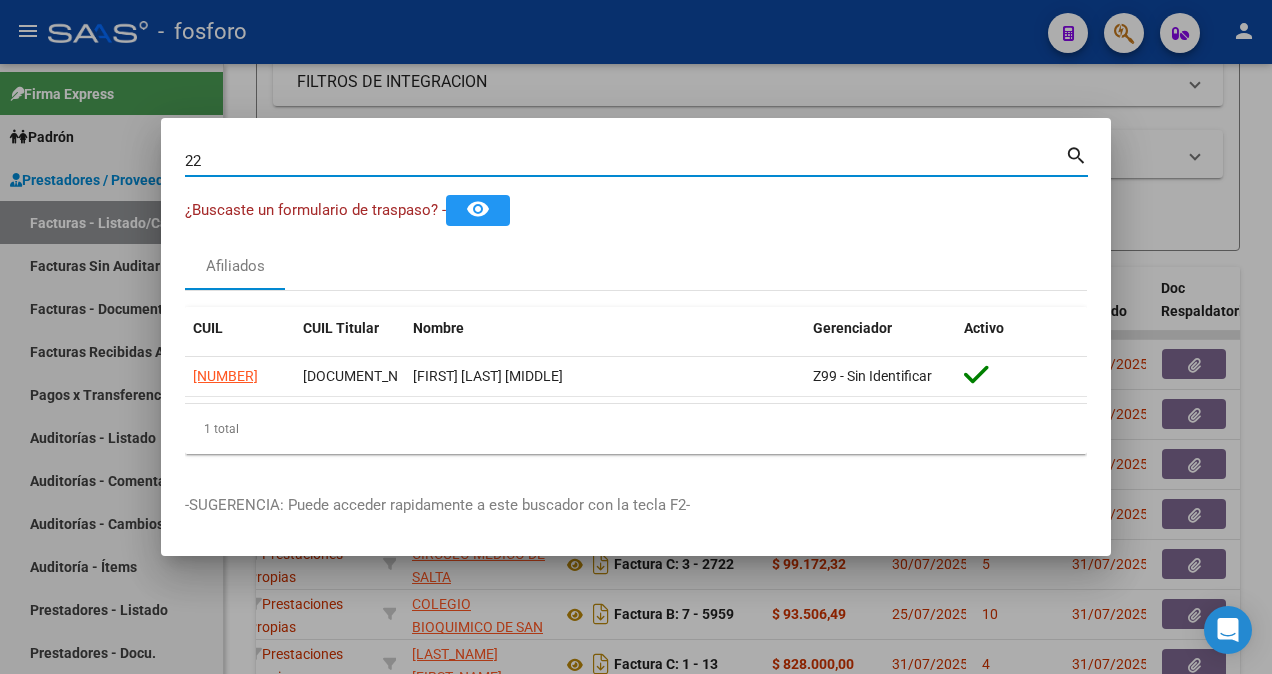 type on "2" 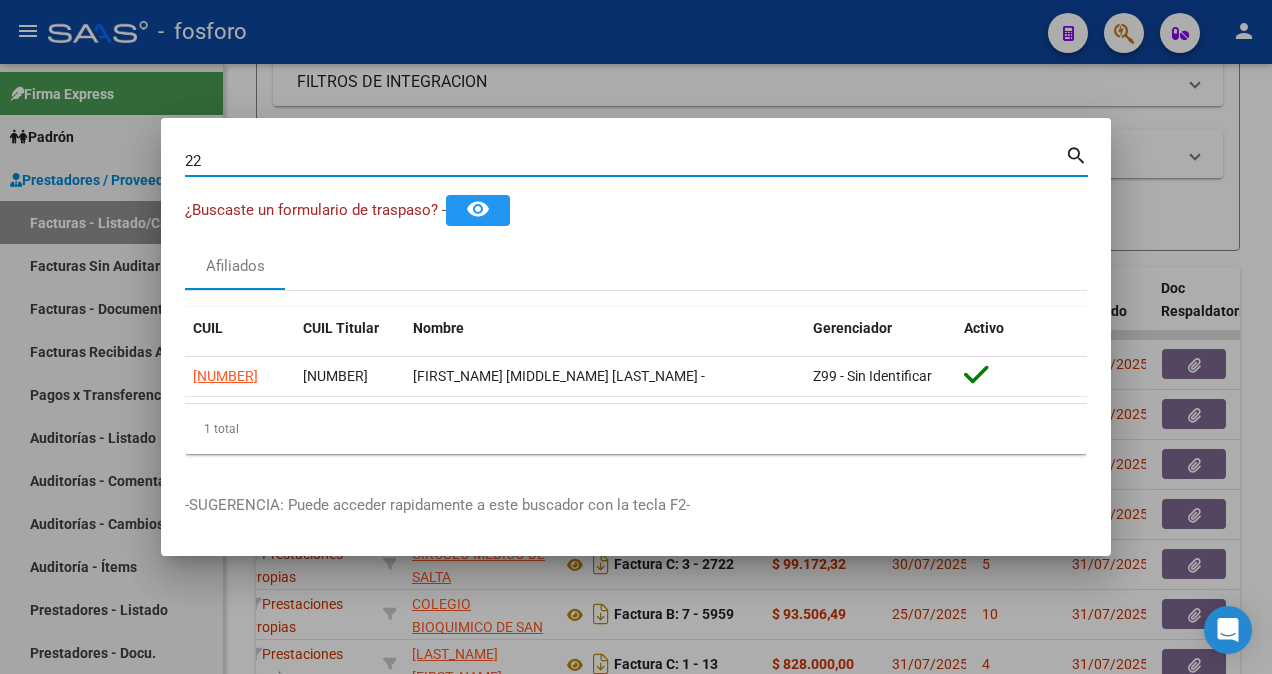 type on "2" 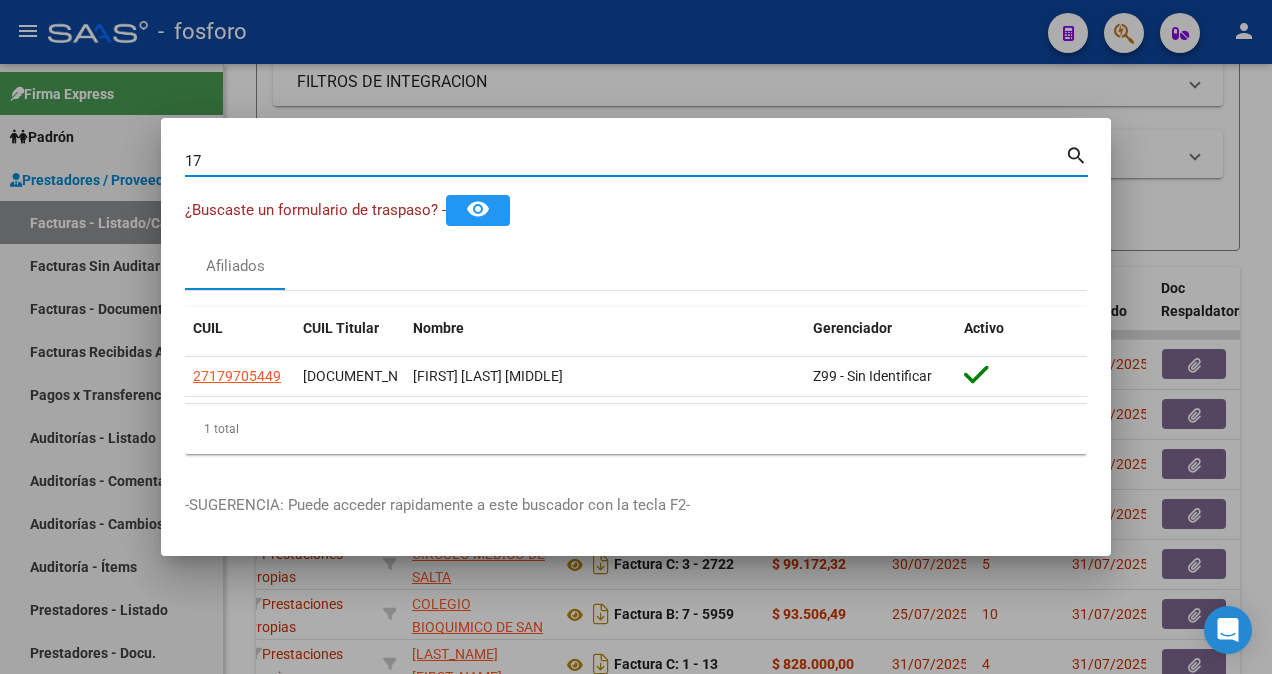 type on "1" 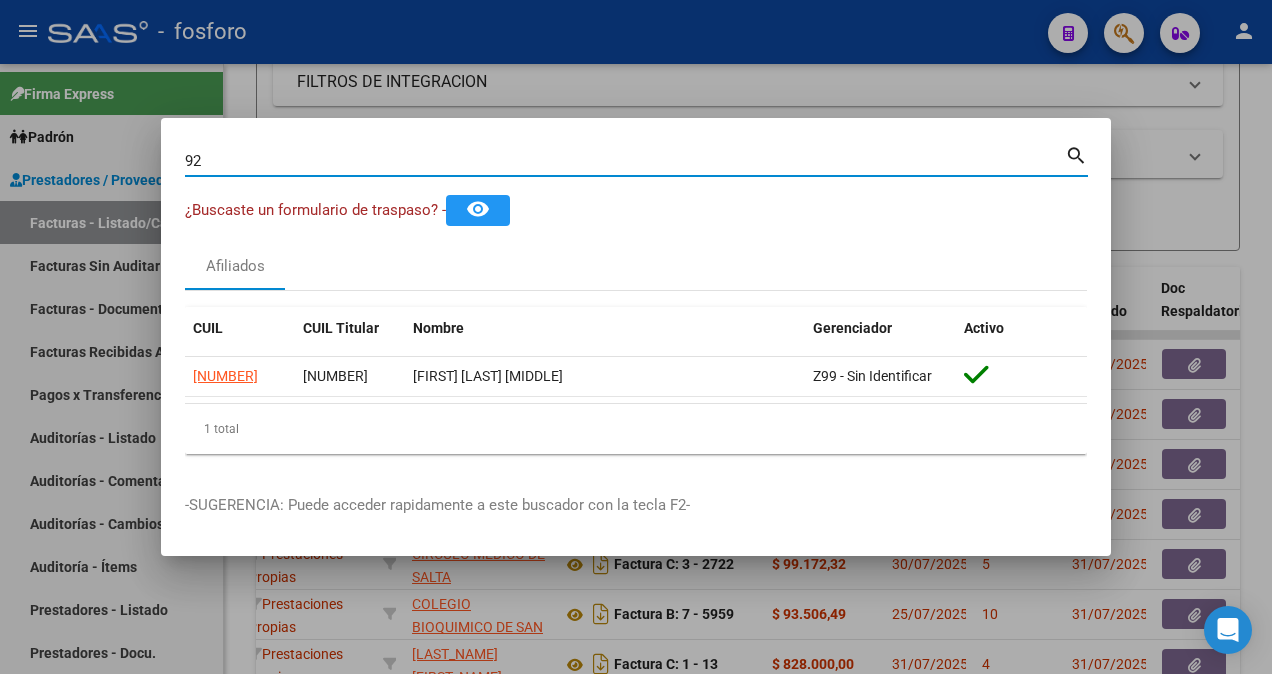 type on "9" 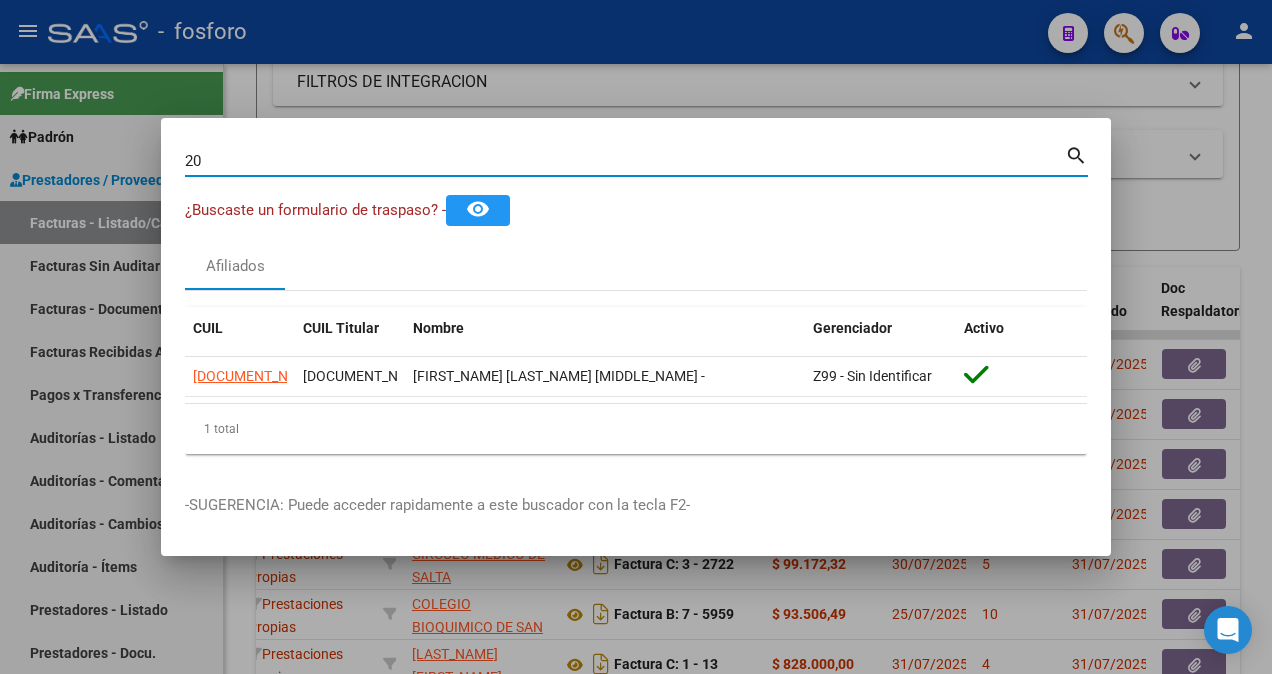 type on "2" 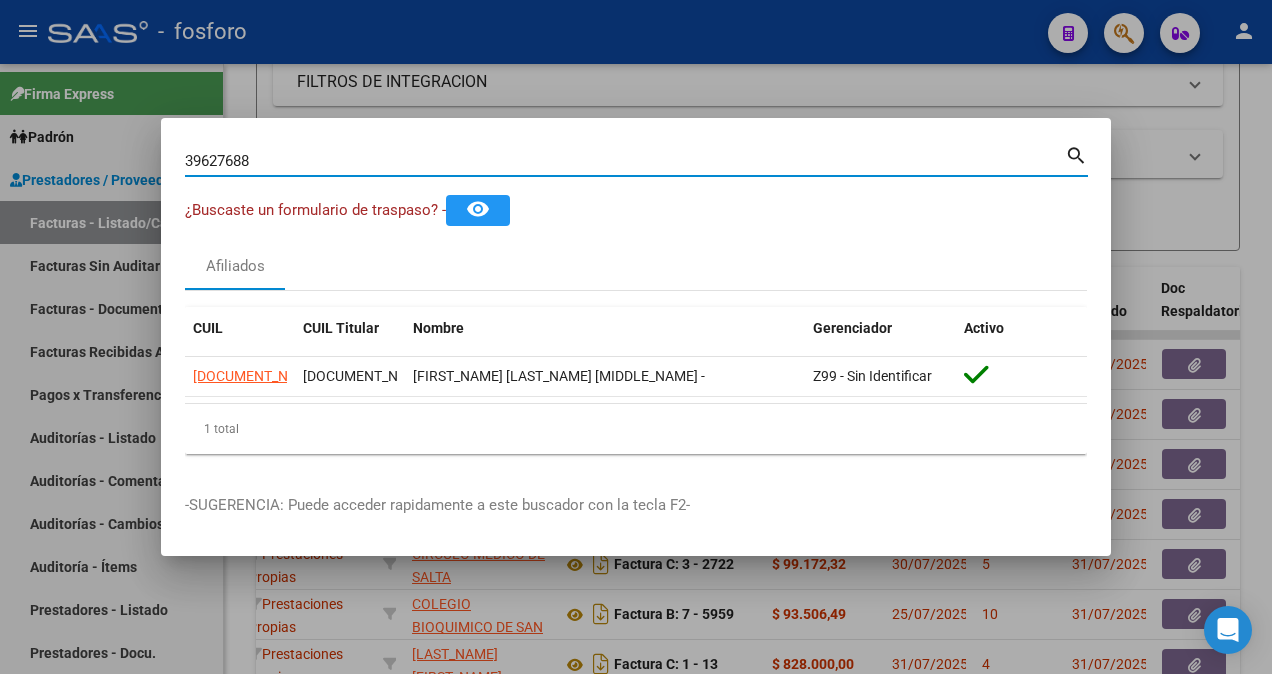 type on "39627688" 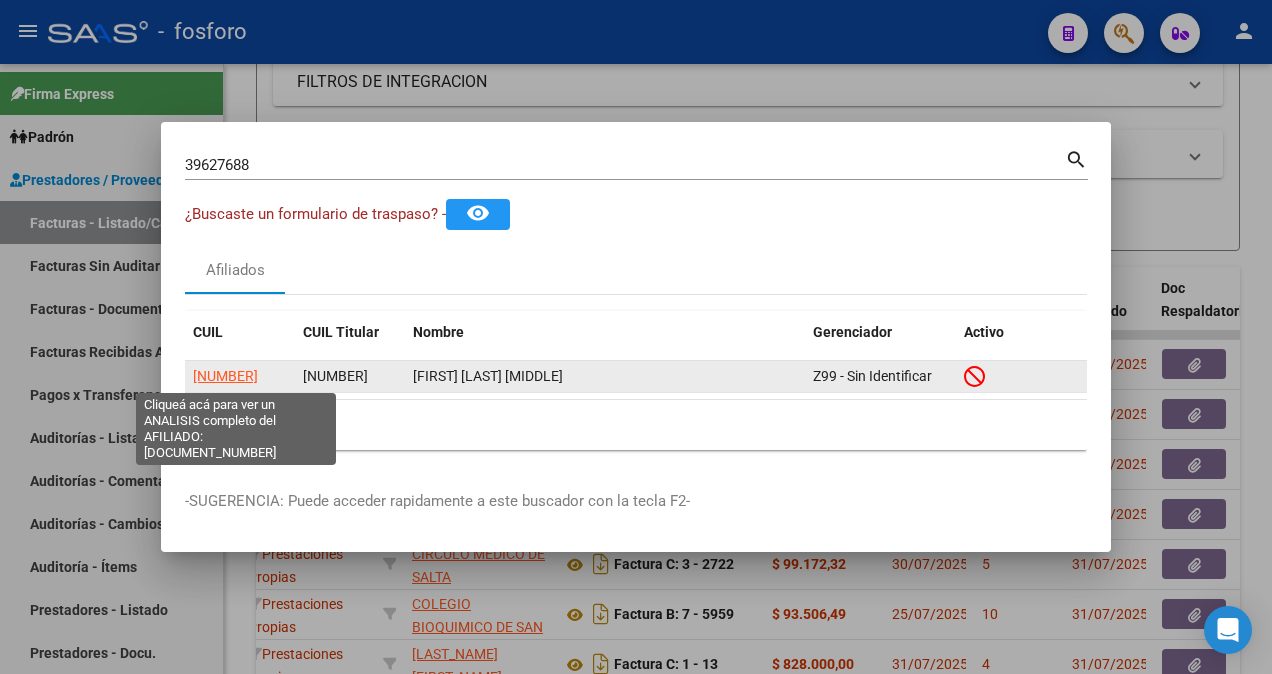 click on "[NUMBER]" 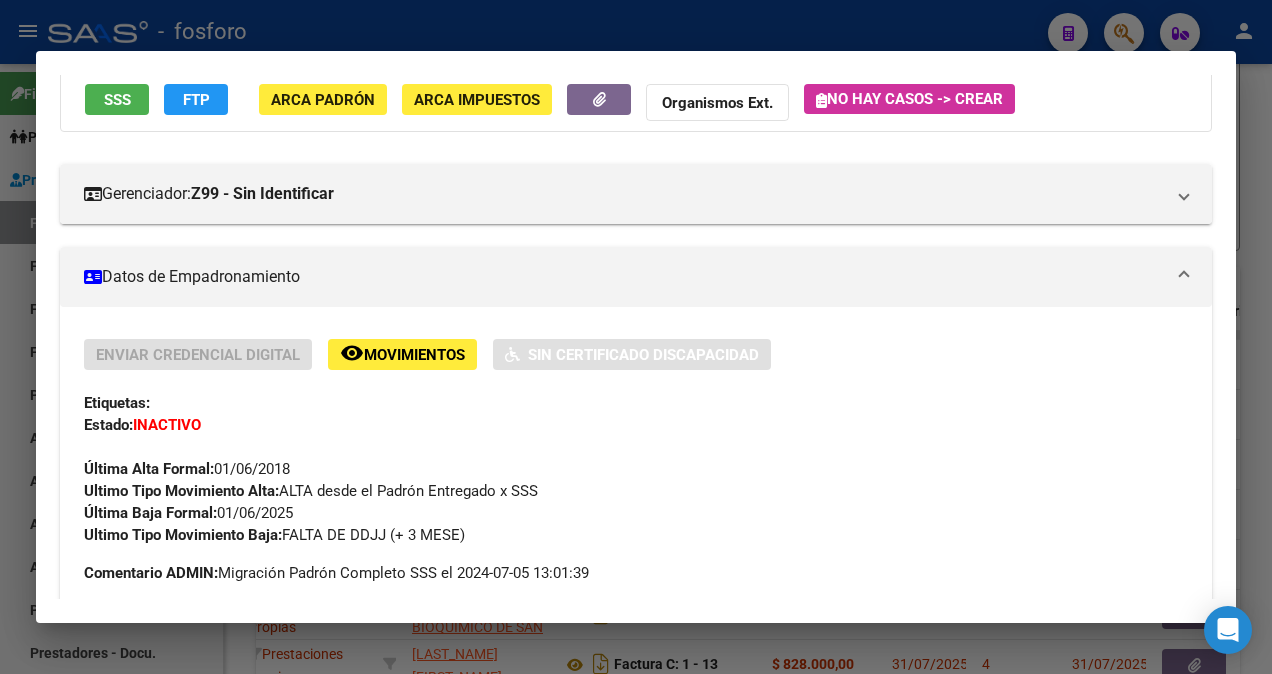 scroll, scrollTop: 500, scrollLeft: 0, axis: vertical 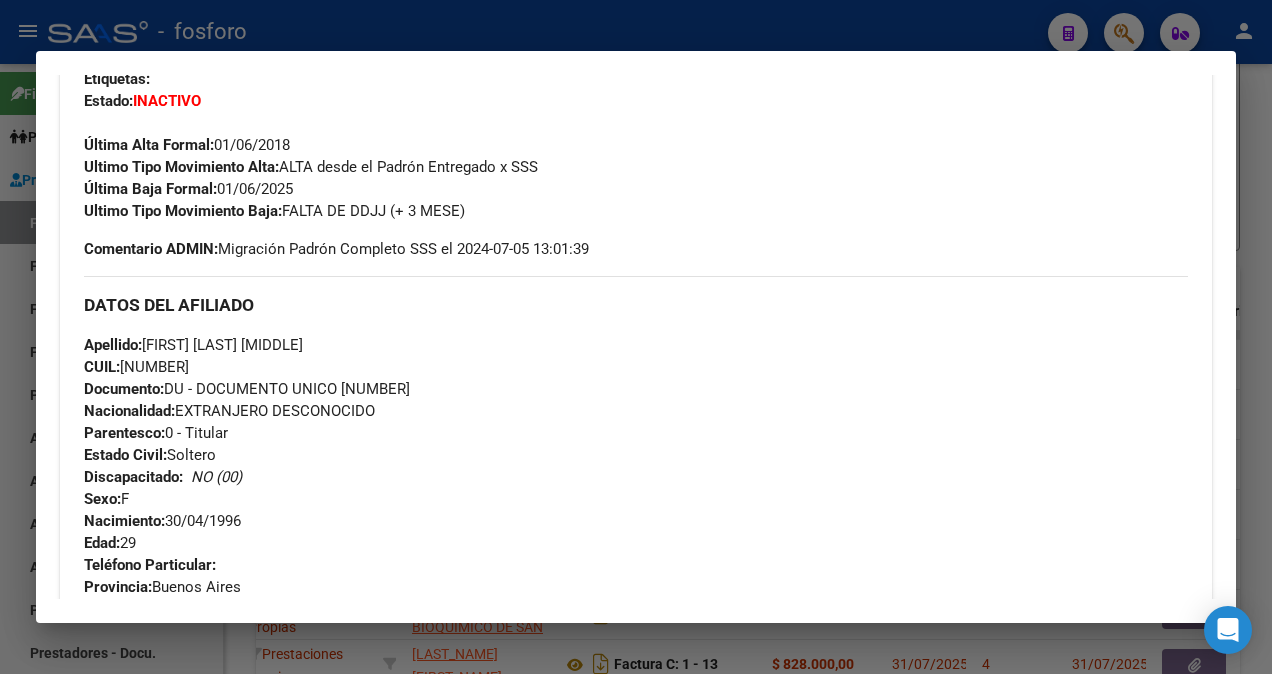click at bounding box center (636, 337) 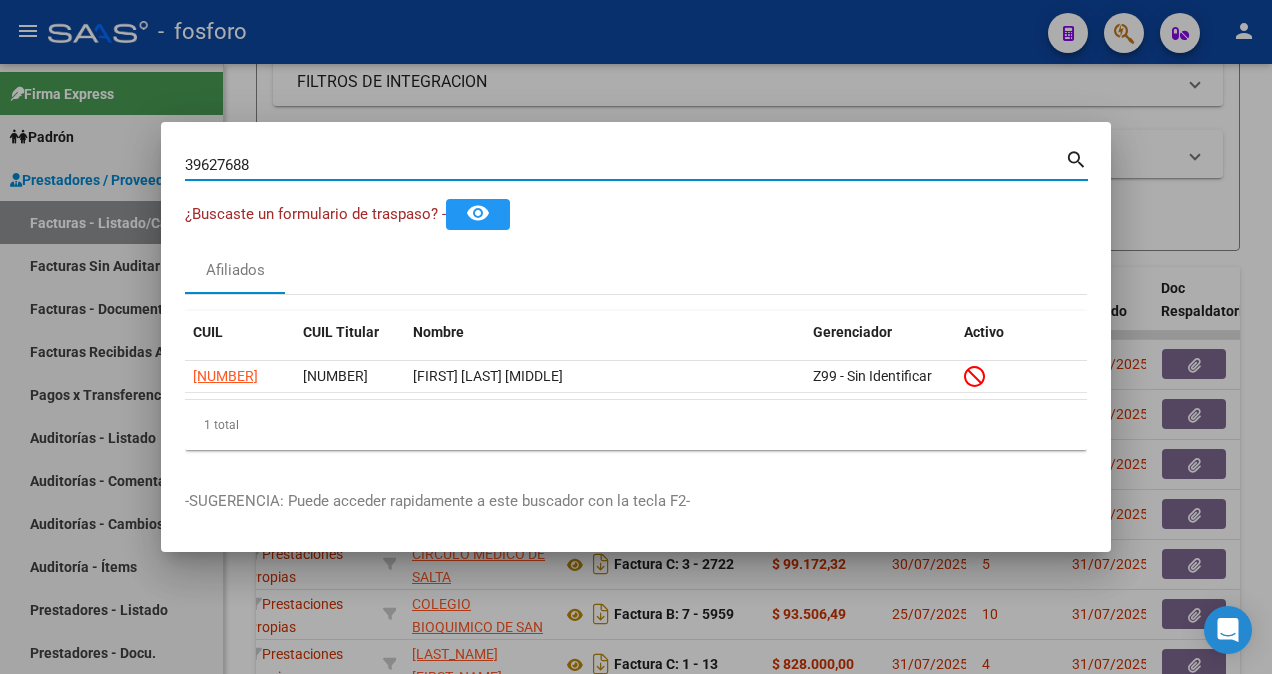 click on "39627688" at bounding box center [625, 165] 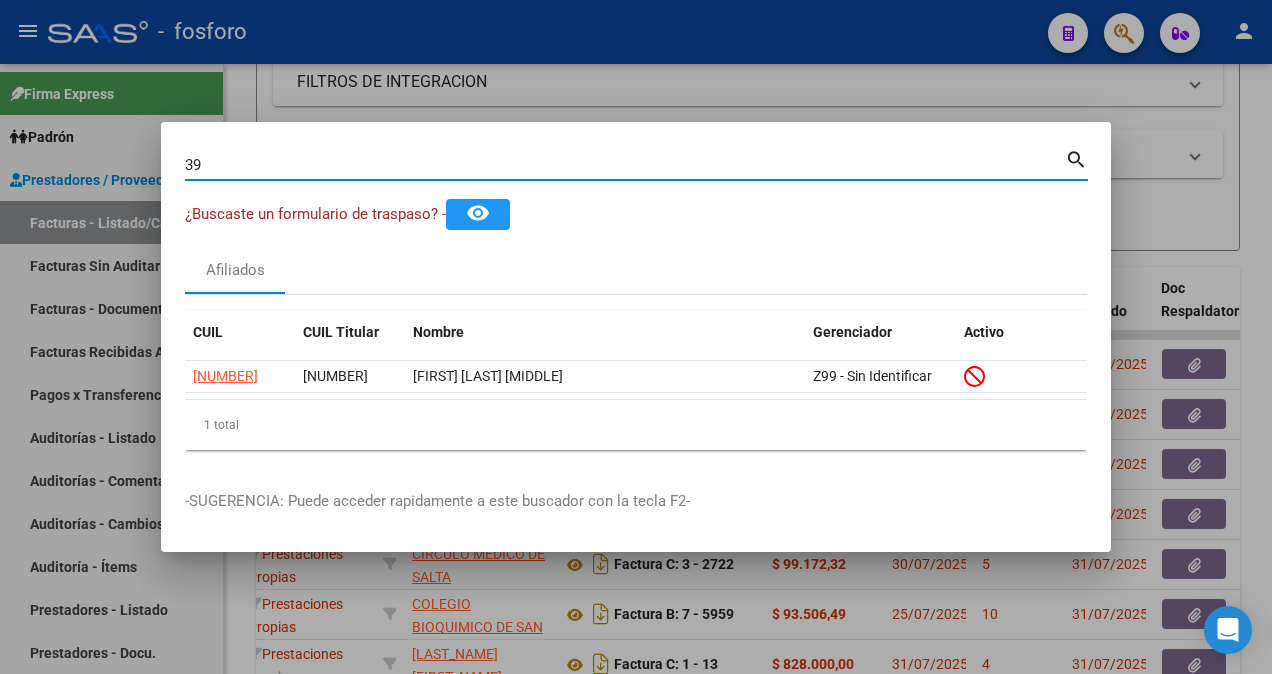 type on "3" 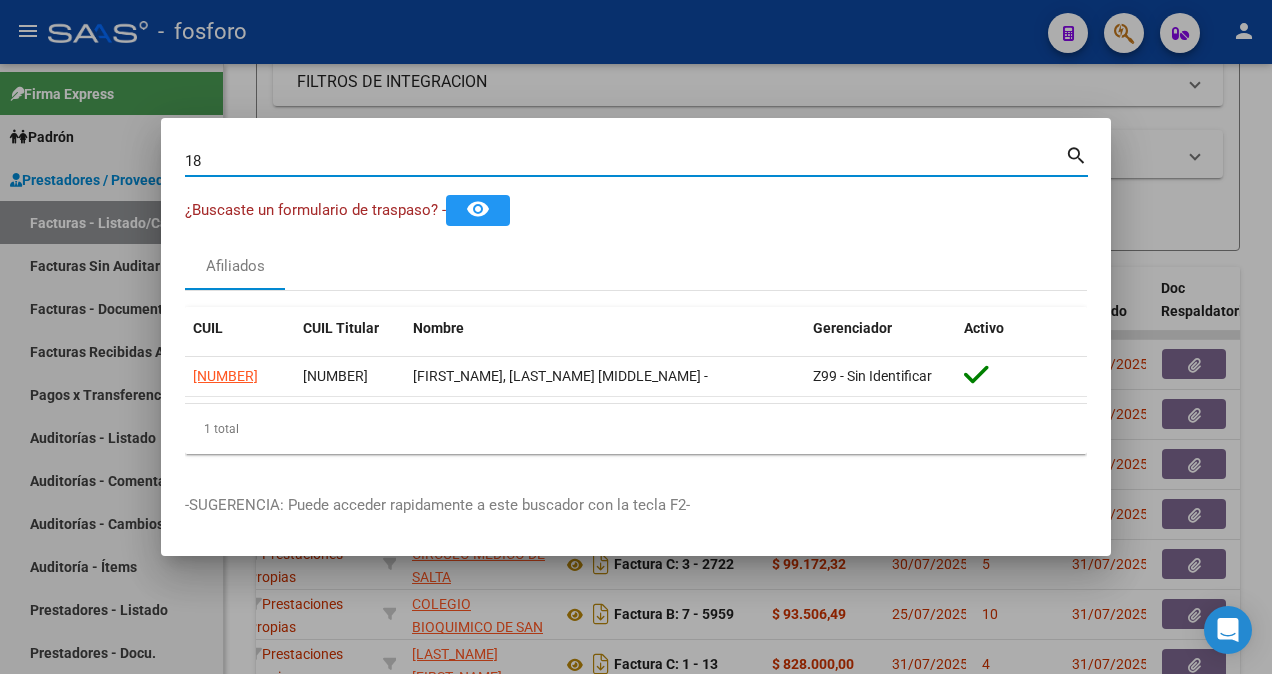 type on "1" 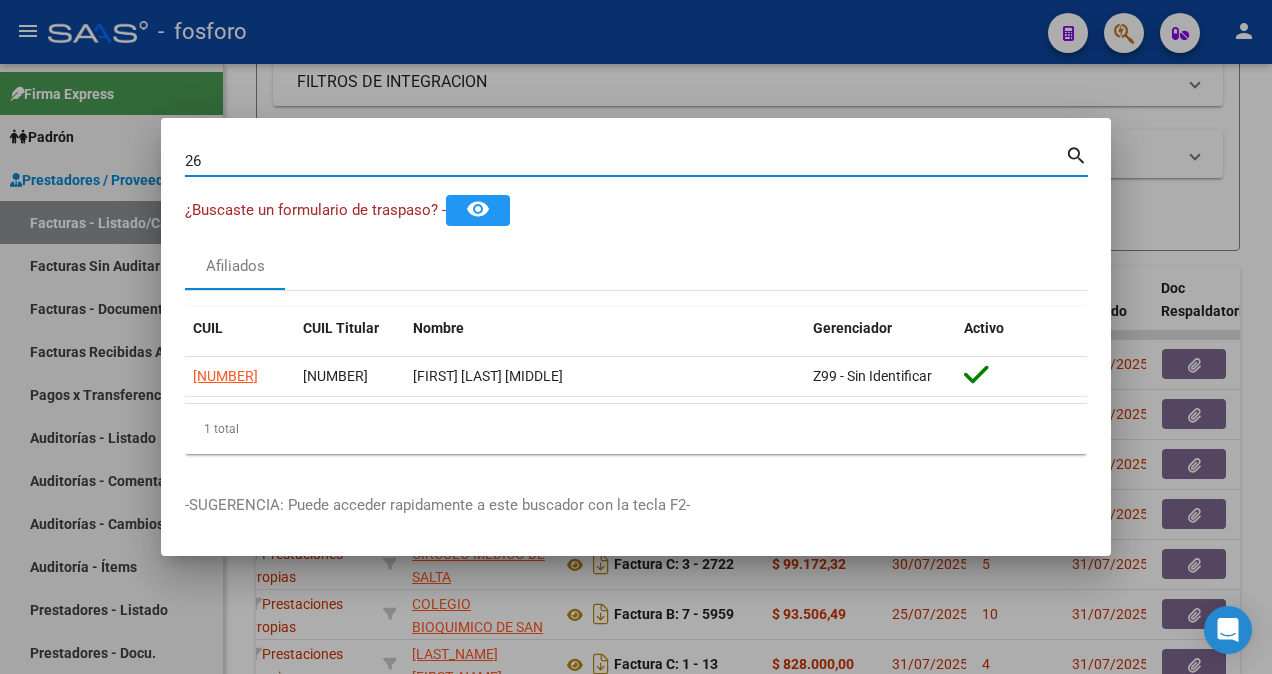 type on "2" 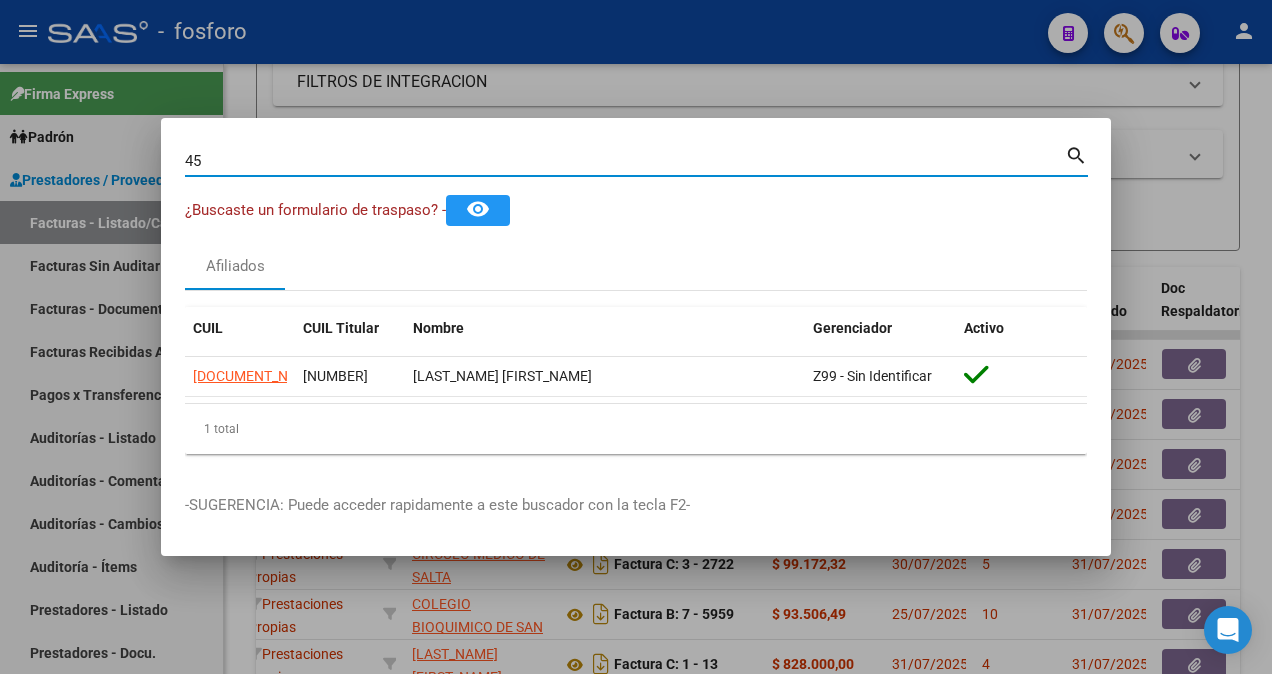 type on "4" 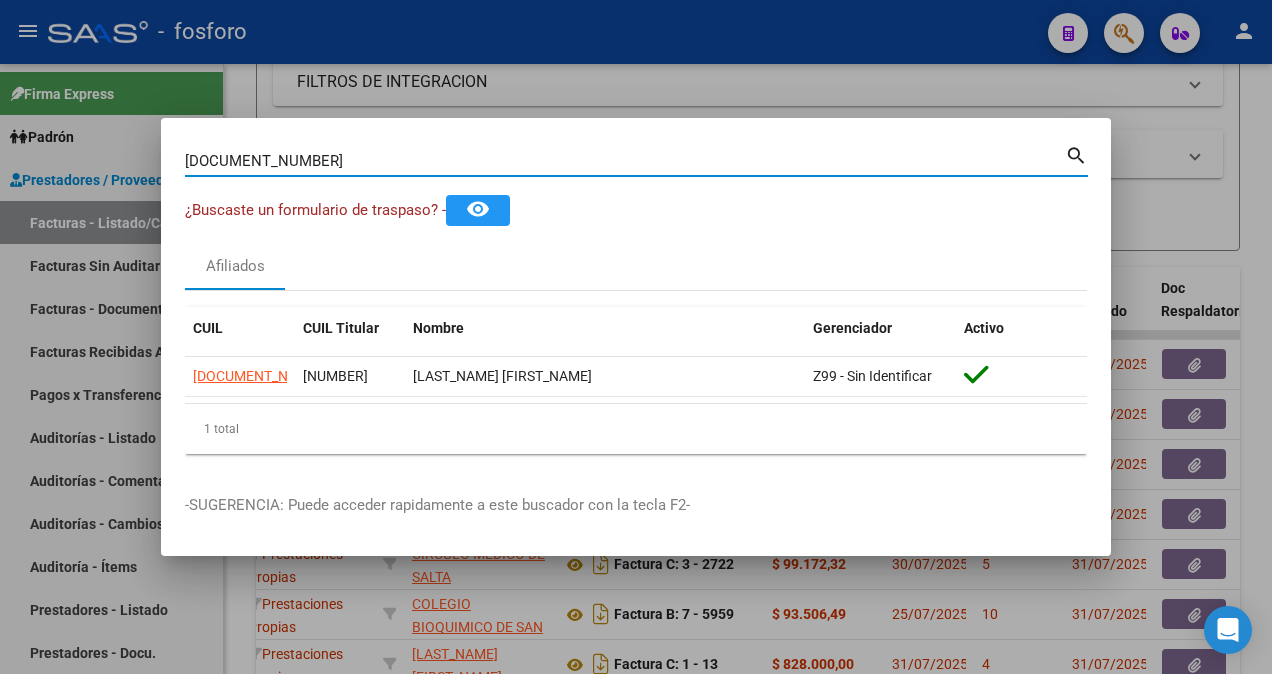 type on "[DOCUMENT_NUMBER]" 